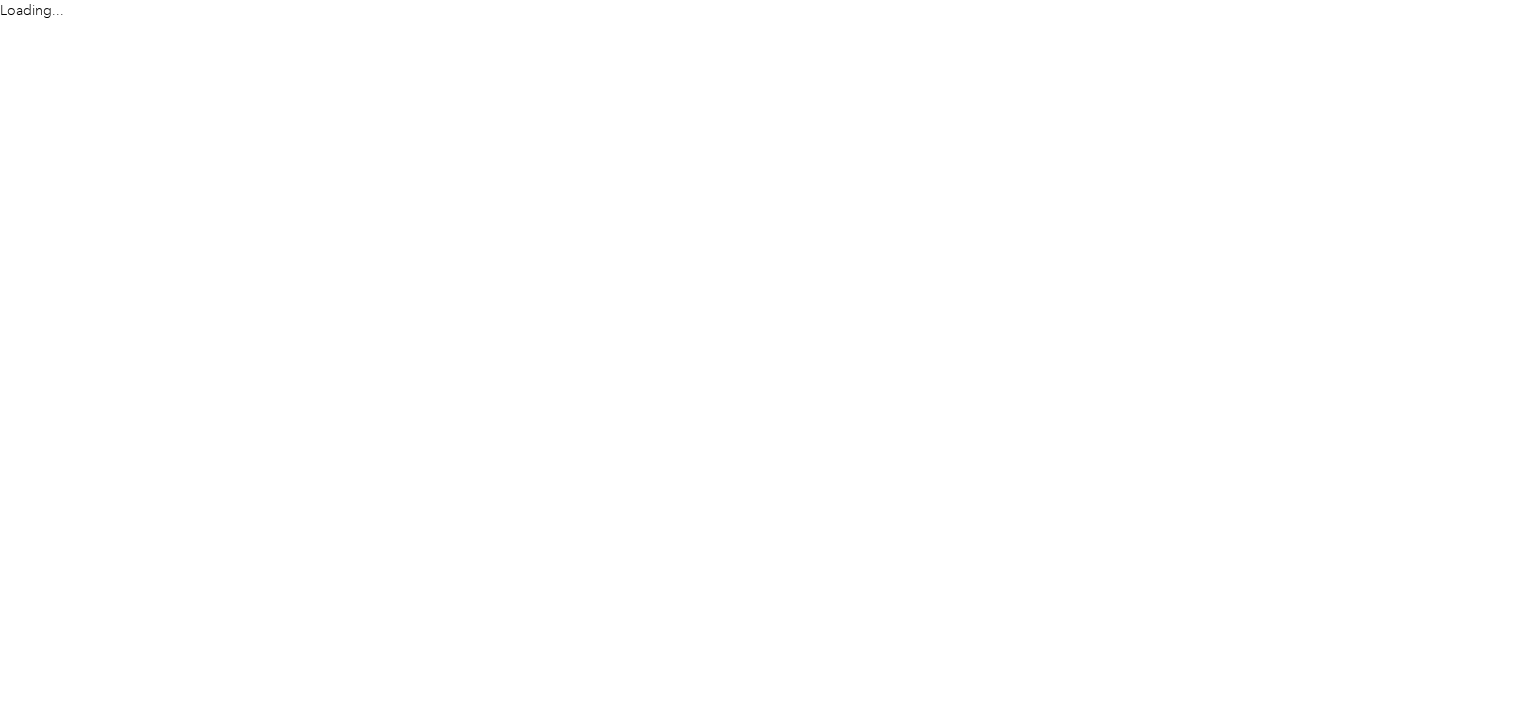 scroll, scrollTop: 0, scrollLeft: 0, axis: both 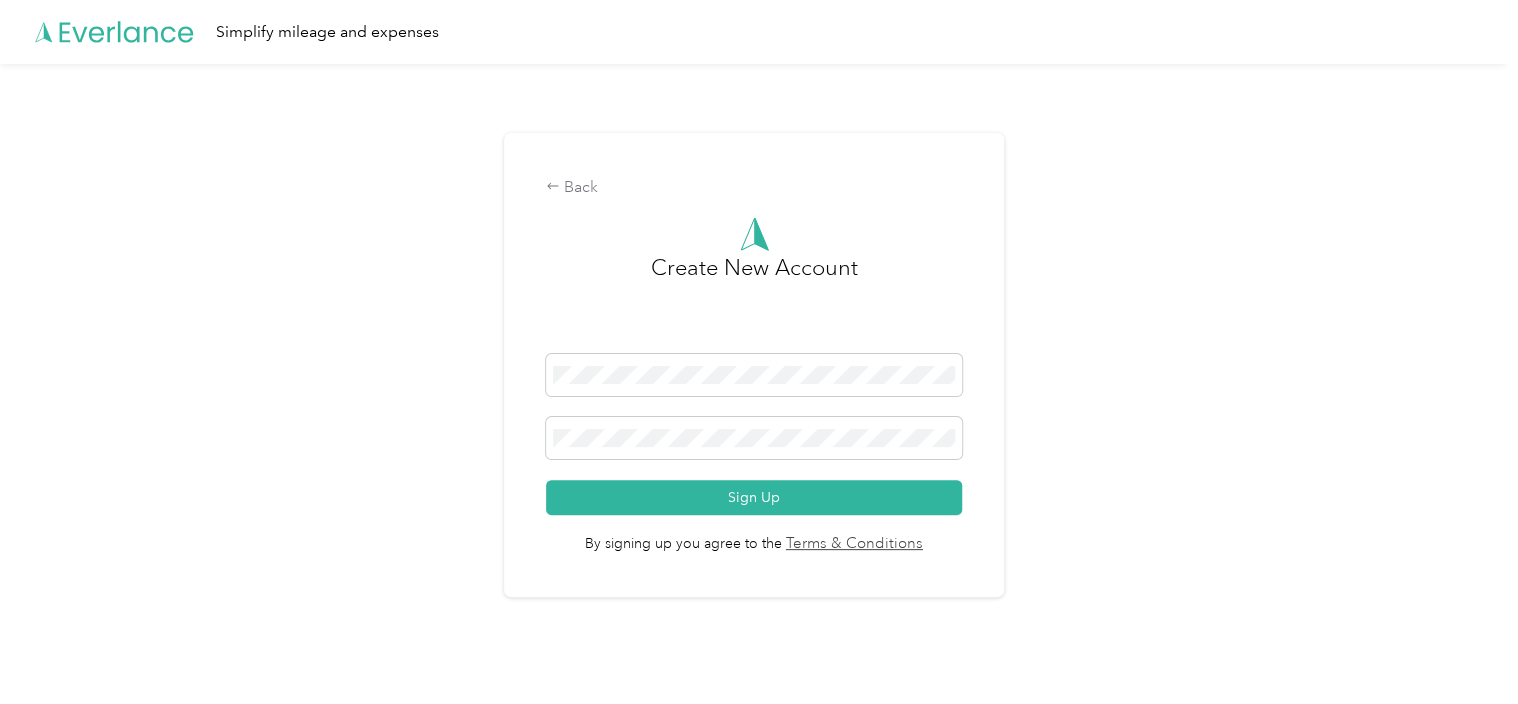 click 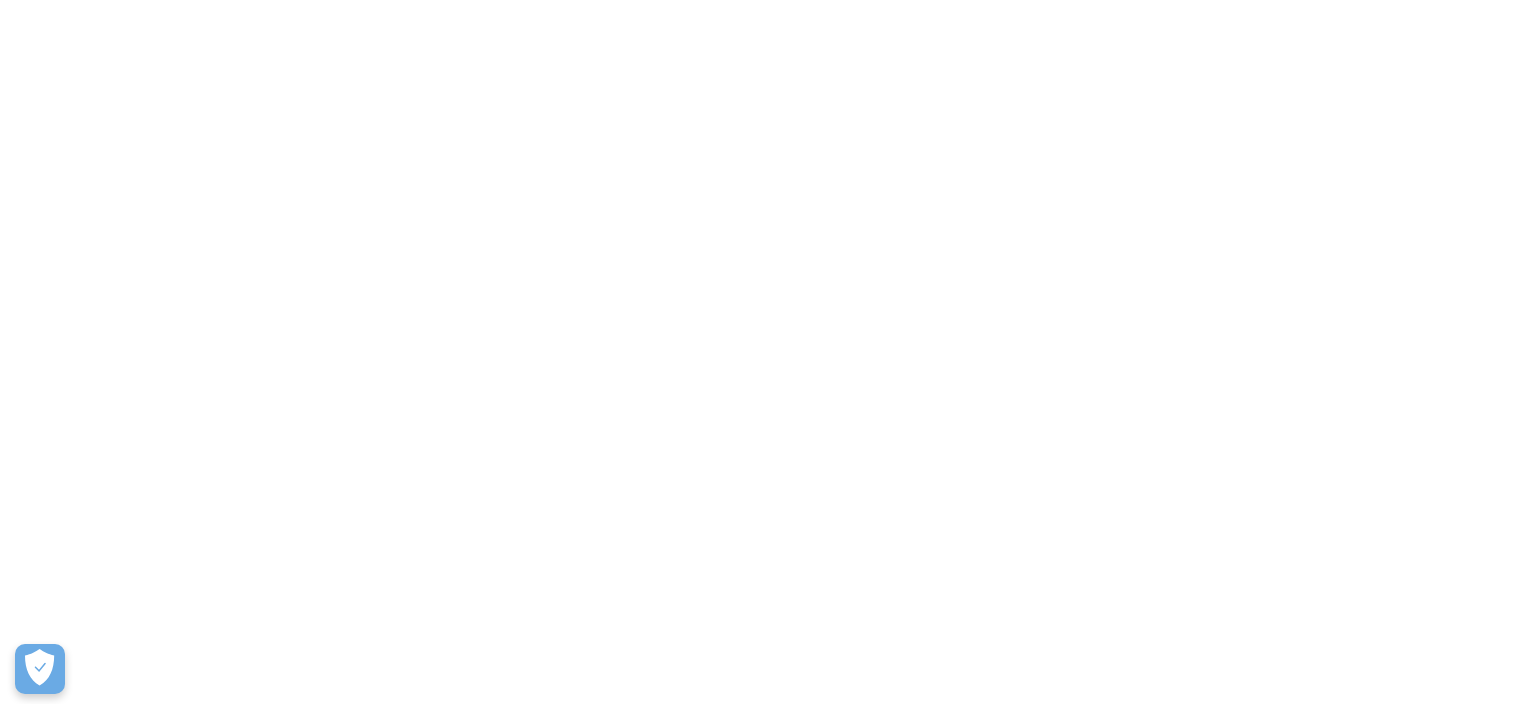 scroll, scrollTop: 0, scrollLeft: 0, axis: both 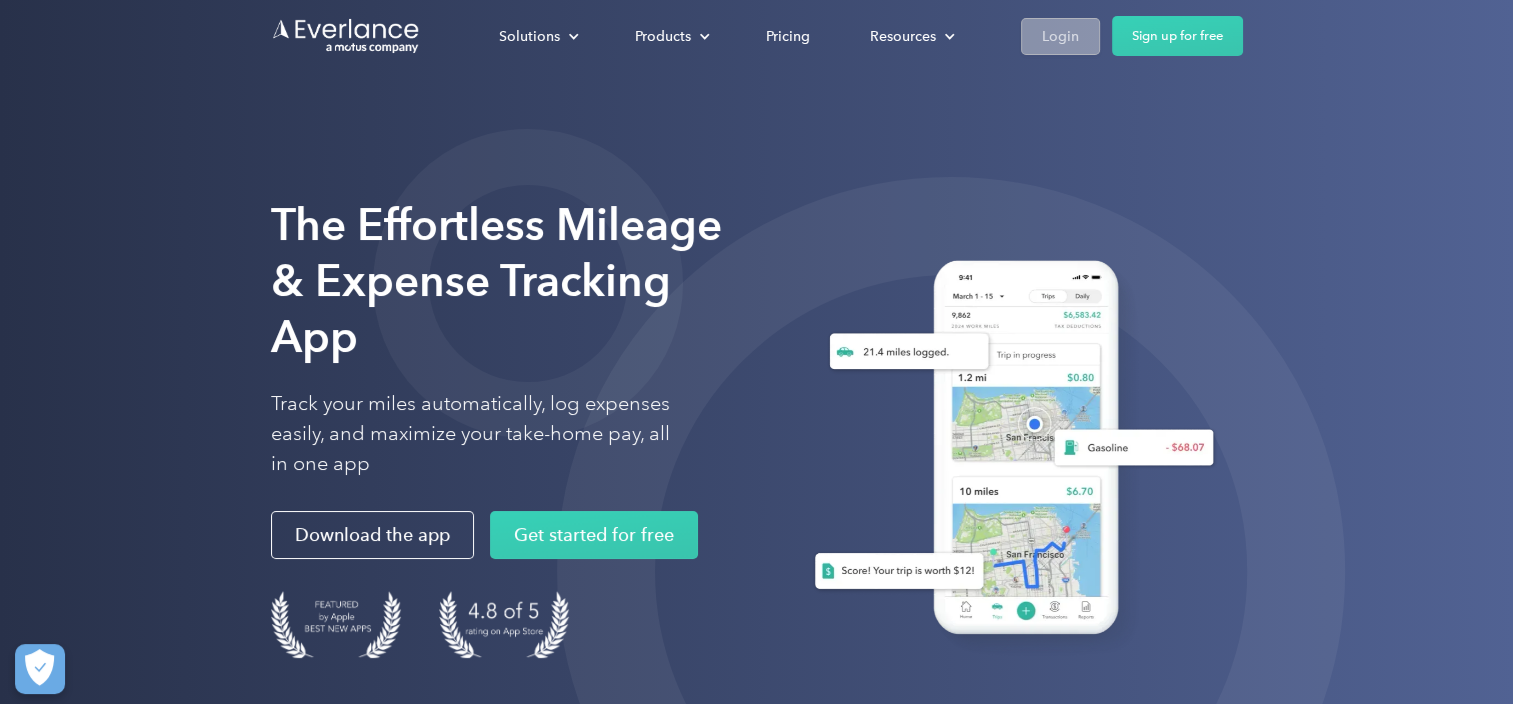 click on "Login" at bounding box center [1060, 36] 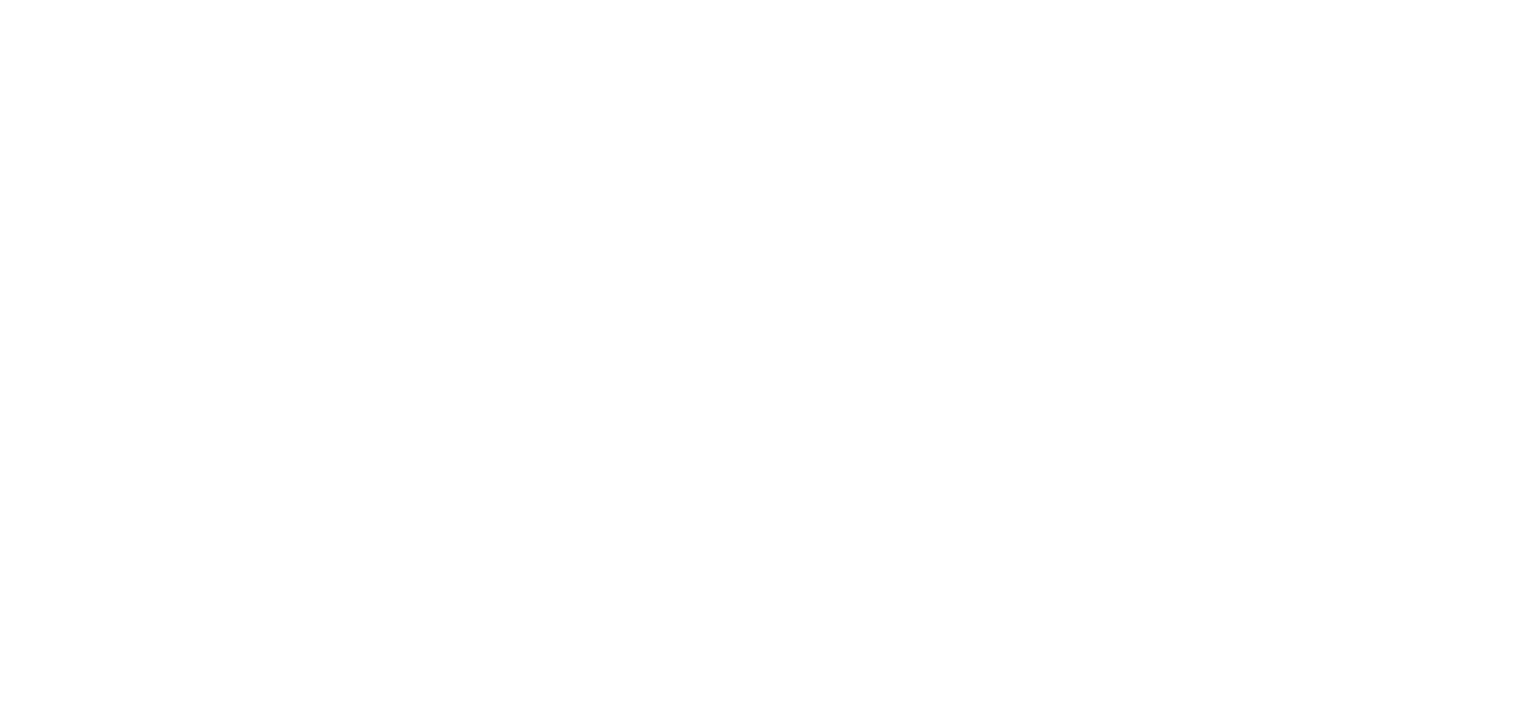 scroll, scrollTop: 0, scrollLeft: 0, axis: both 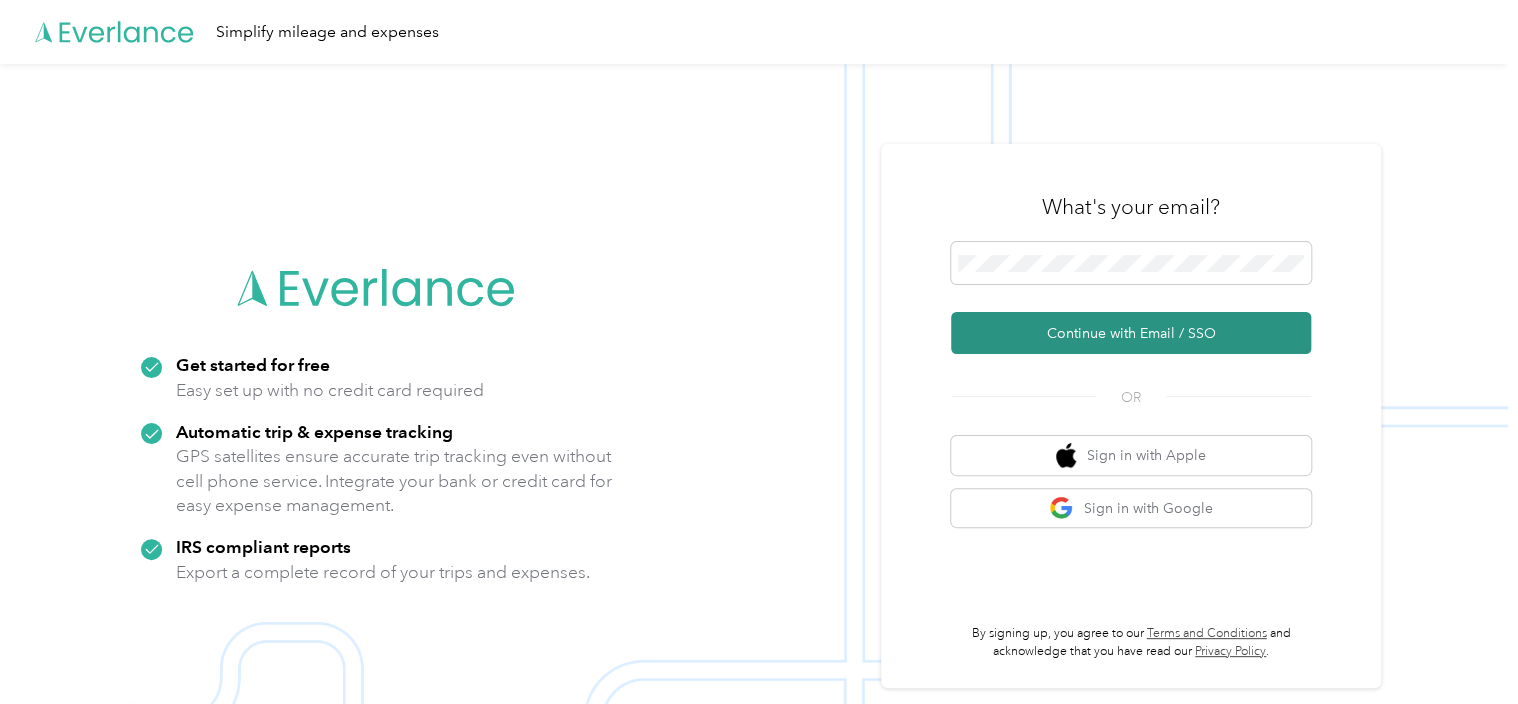 click on "Continue with Email / SSO" at bounding box center [1131, 333] 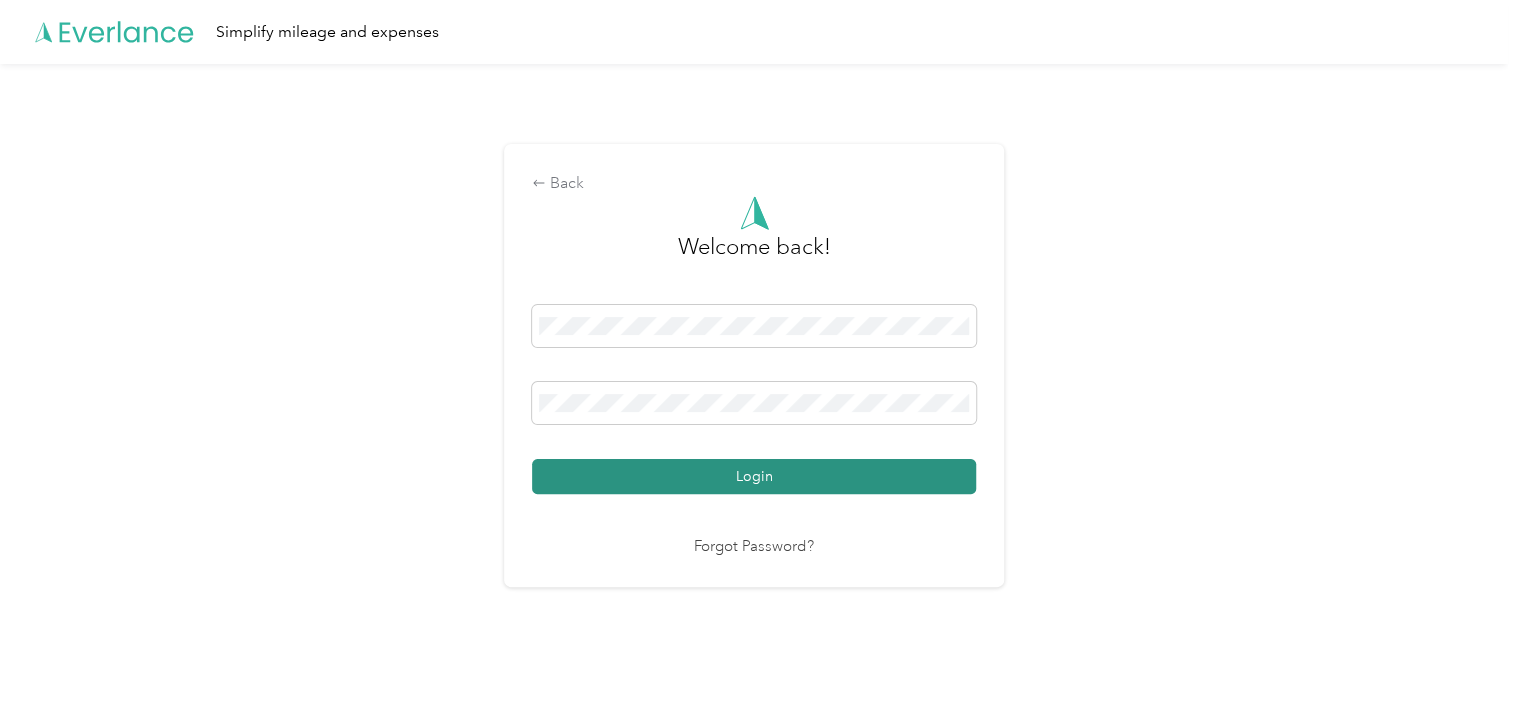 click on "Login" at bounding box center [754, 476] 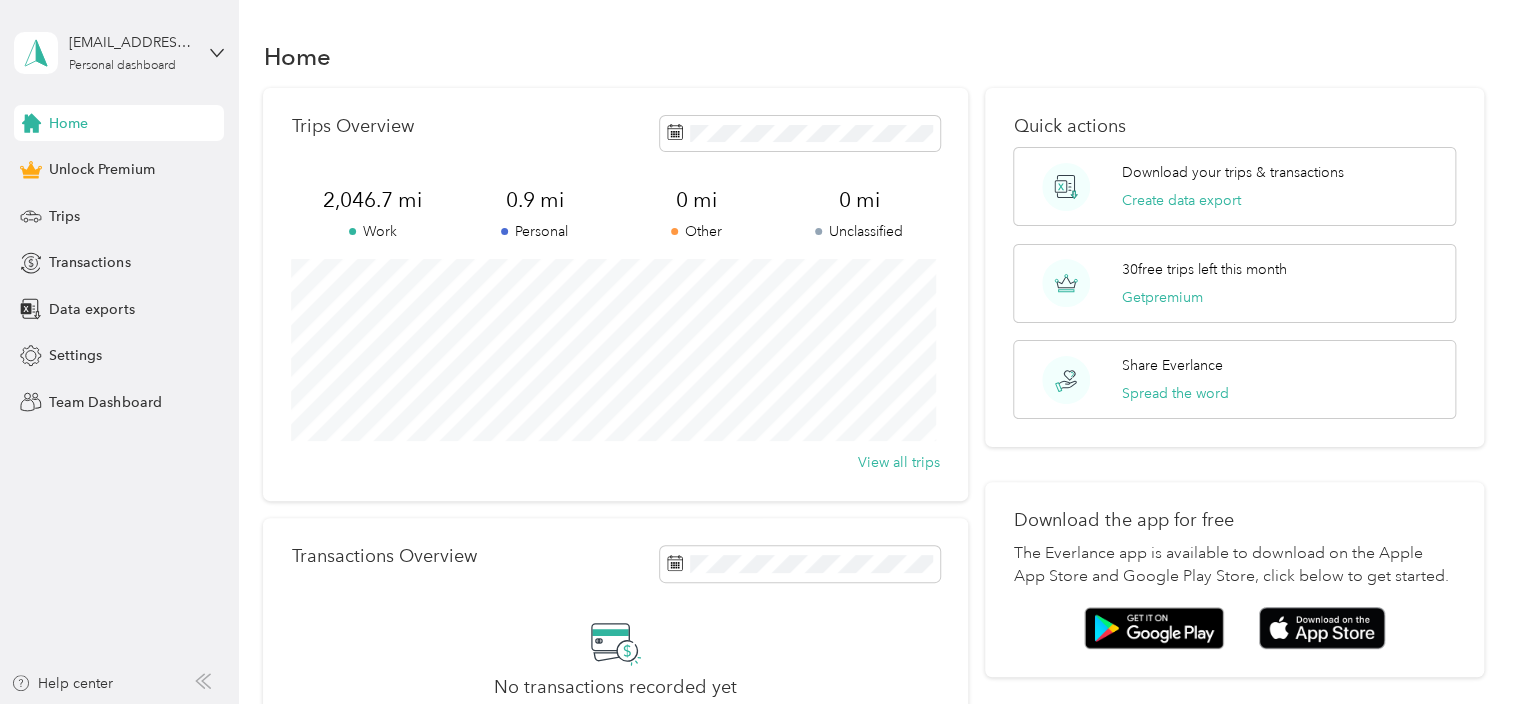 click on "Transactions Overview No transactions recorded yet Connect your bank or credit card to automatically sync your expenses, or manually add an expense. Add an expense" at bounding box center [615, 653] 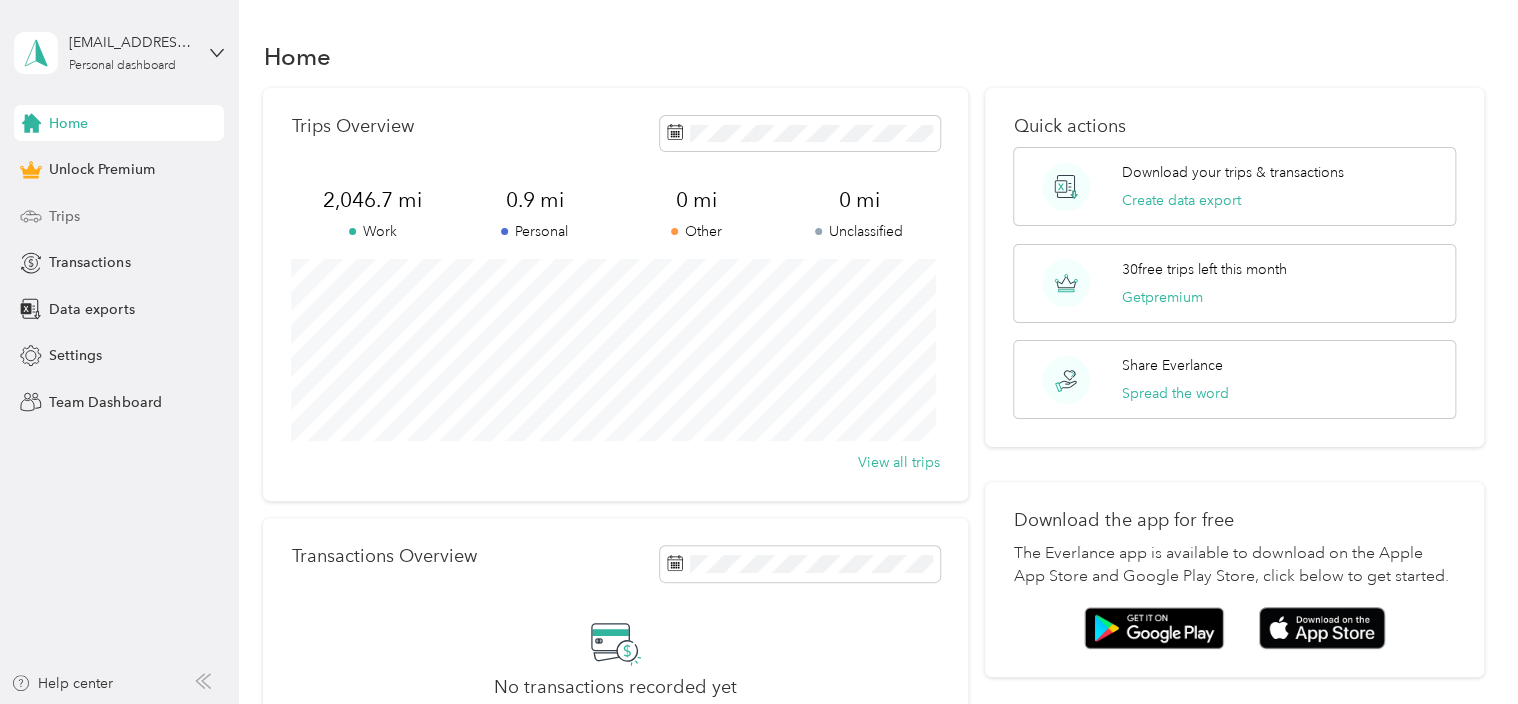 click on "Trips" at bounding box center (64, 216) 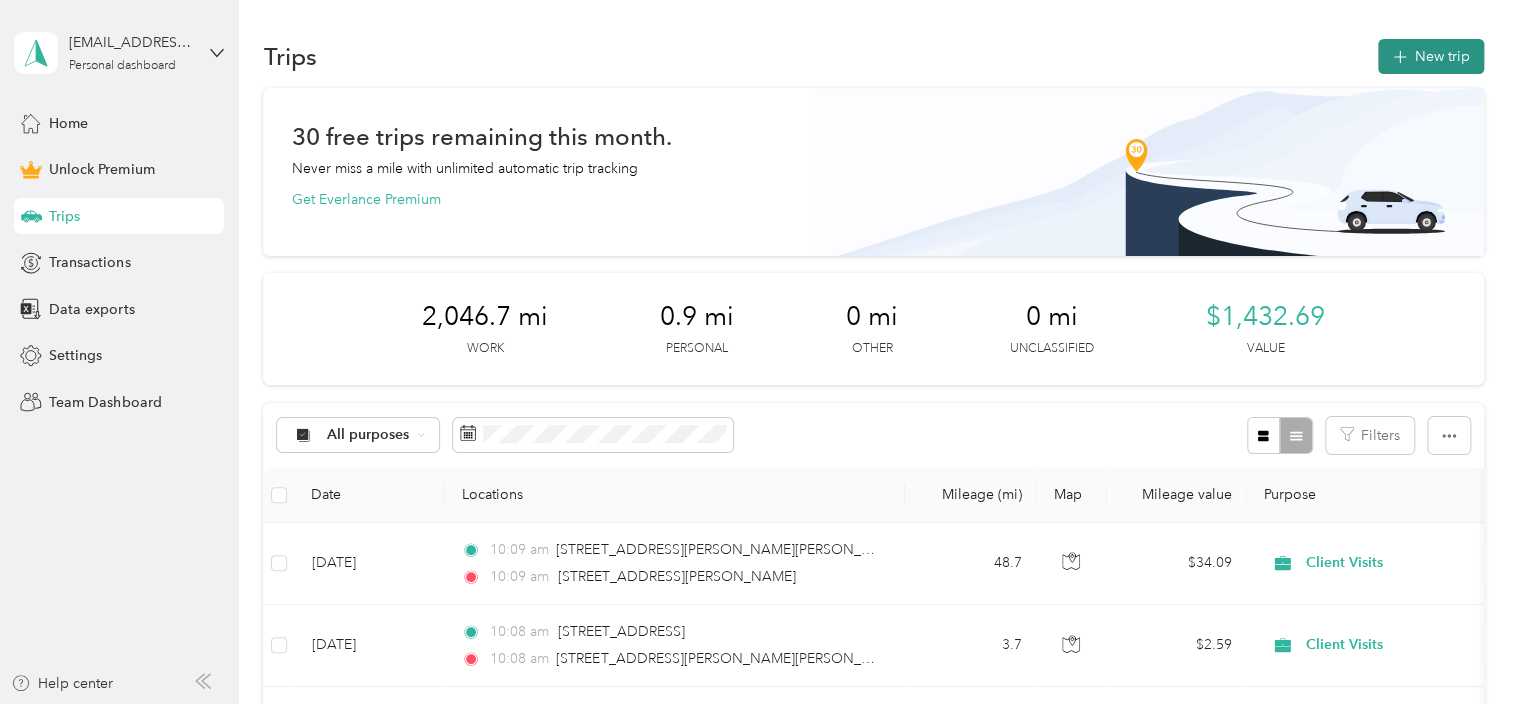 click on "New trip" at bounding box center (1431, 56) 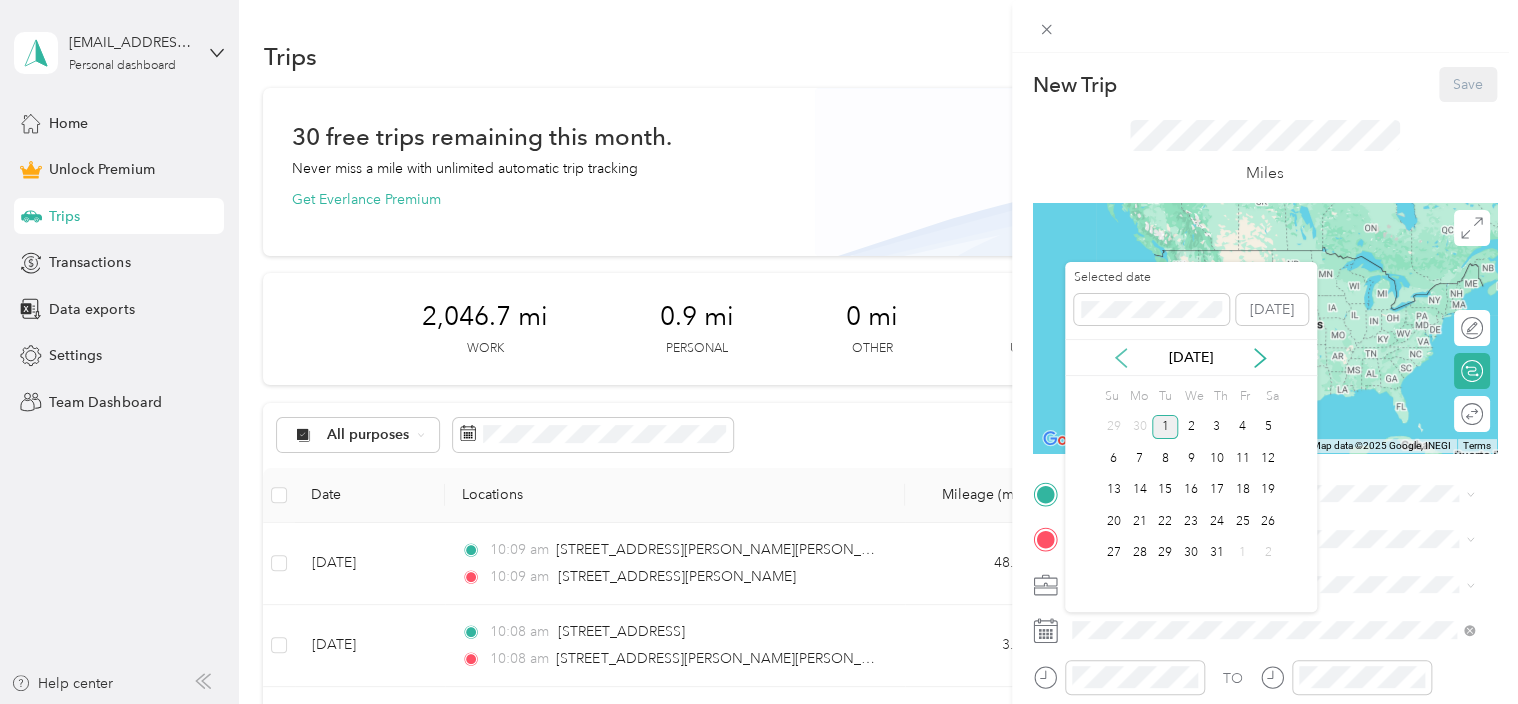click 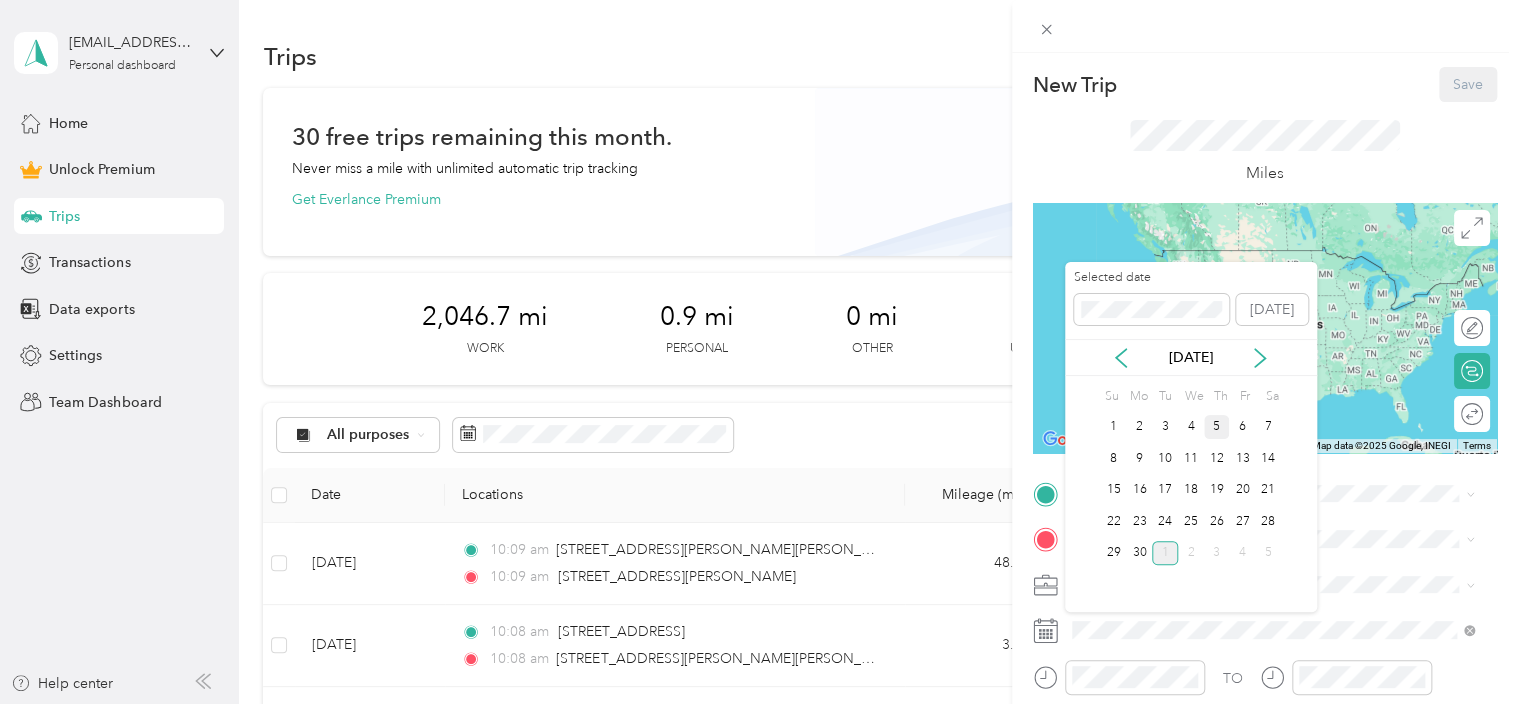 click on "5" at bounding box center (1217, 427) 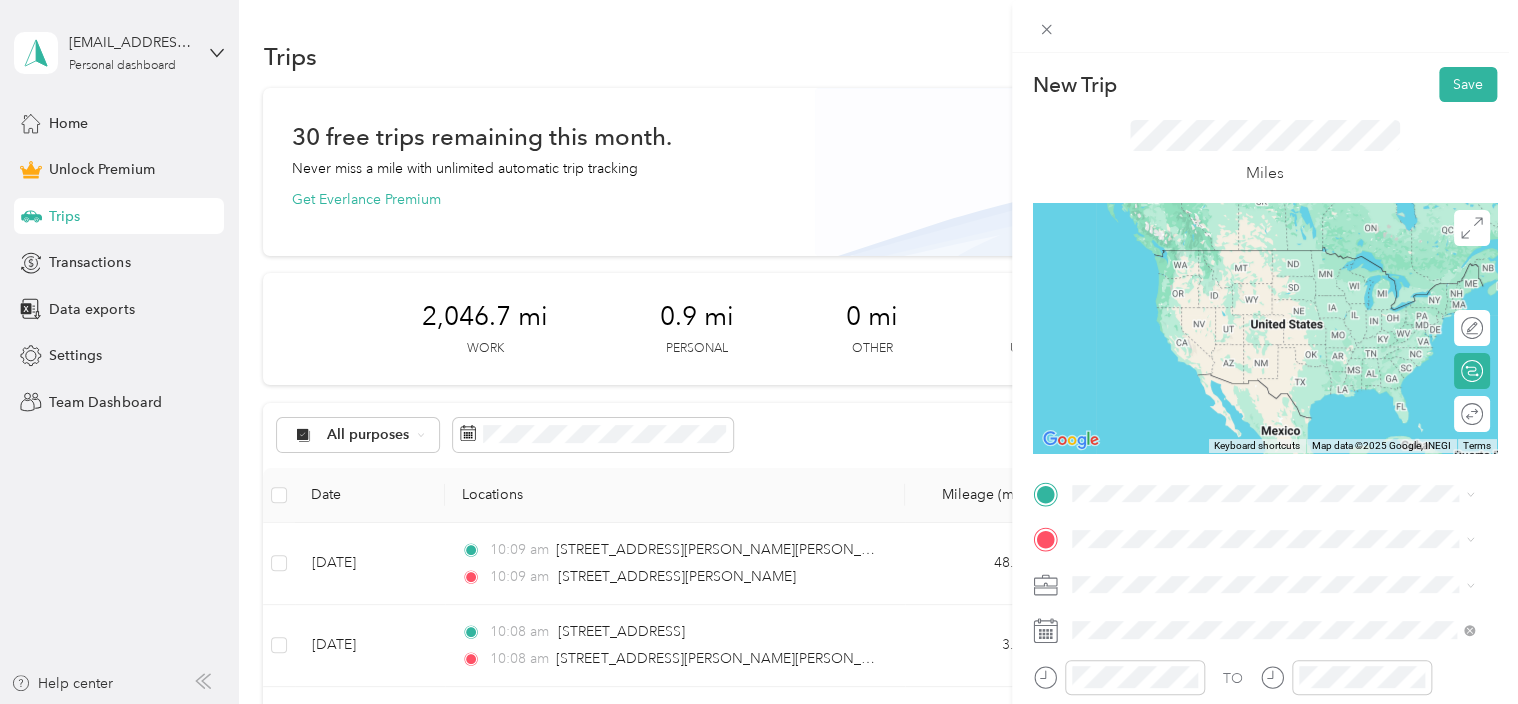 click at bounding box center (1281, 585) 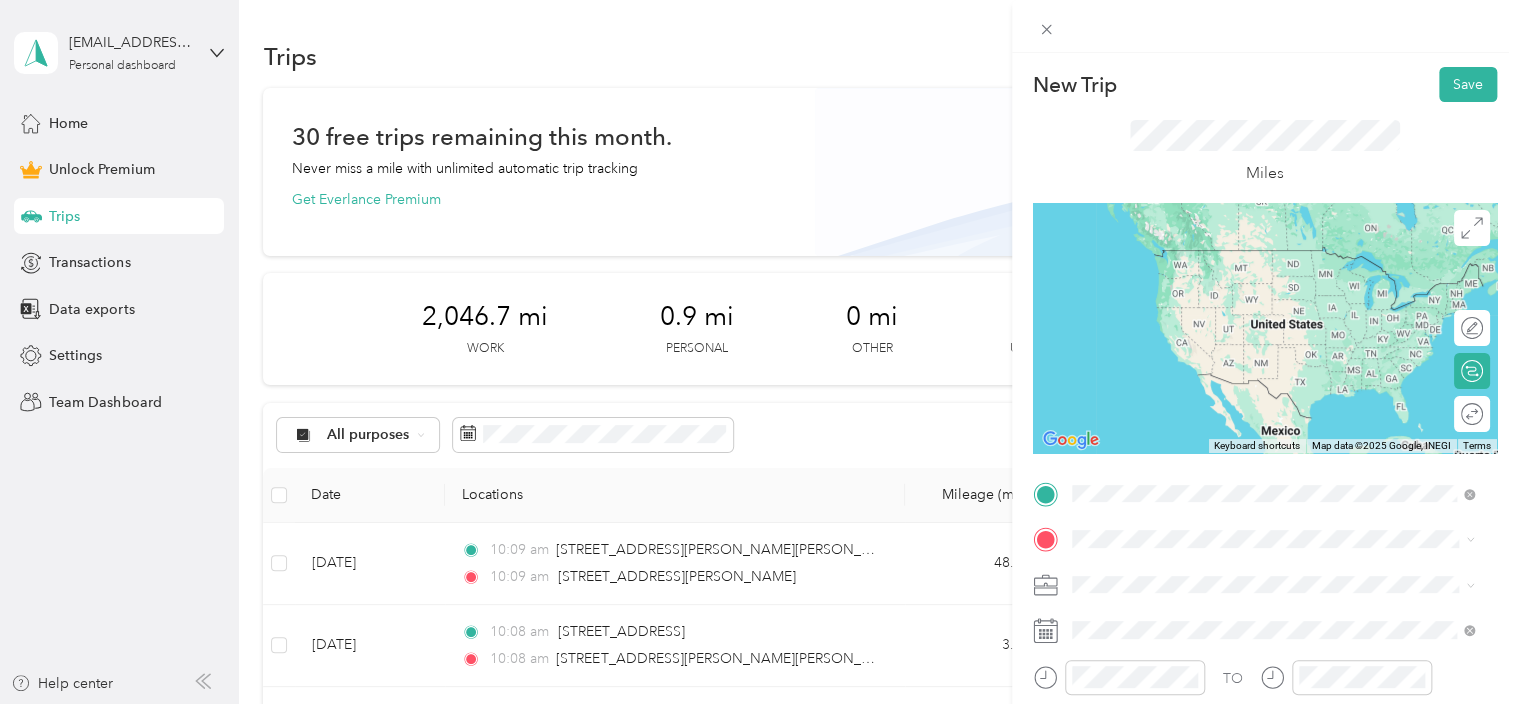 click on "[STREET_ADDRESS][PERSON_NAME][US_STATE]" at bounding box center [1273, 272] 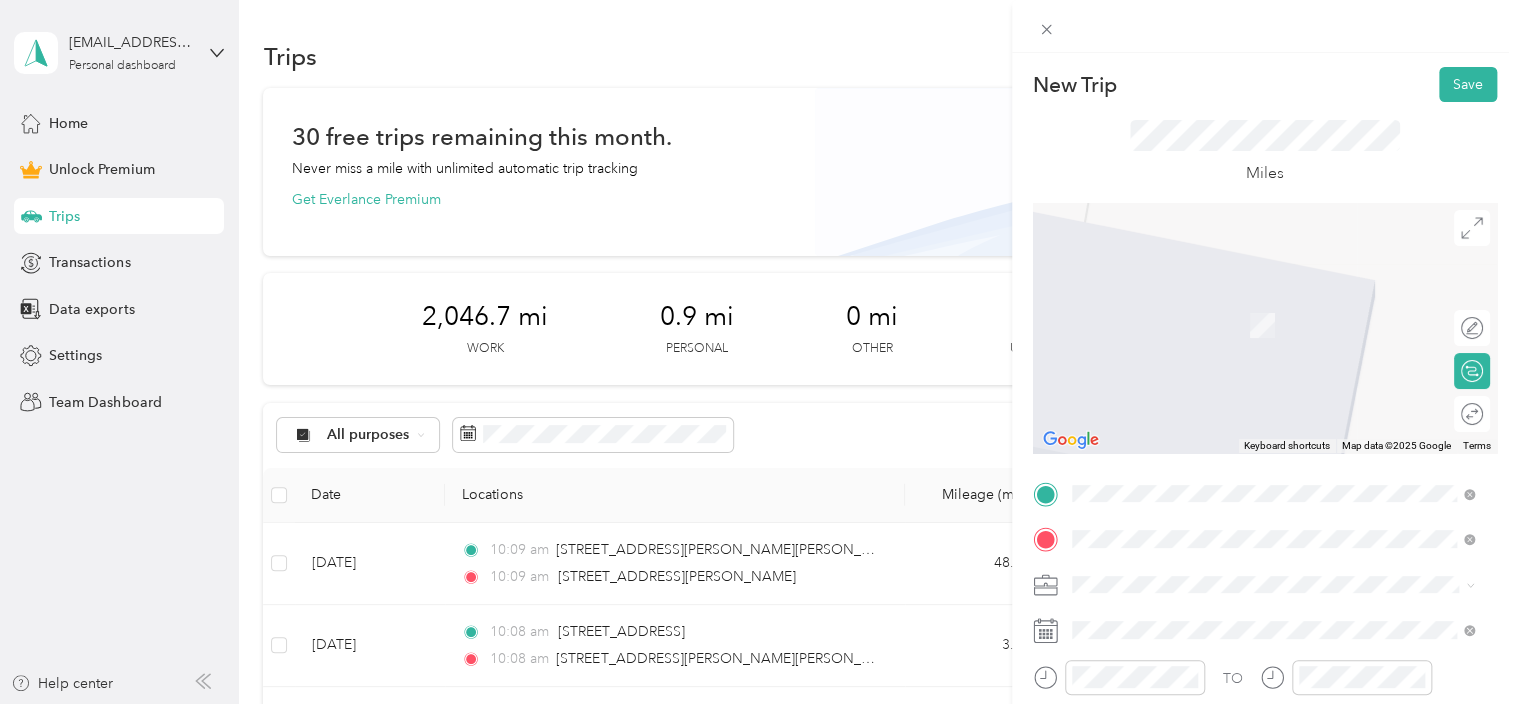 click on "[STREET_ADDRESS][PERSON_NAME][US_STATE]" at bounding box center (1264, 440) 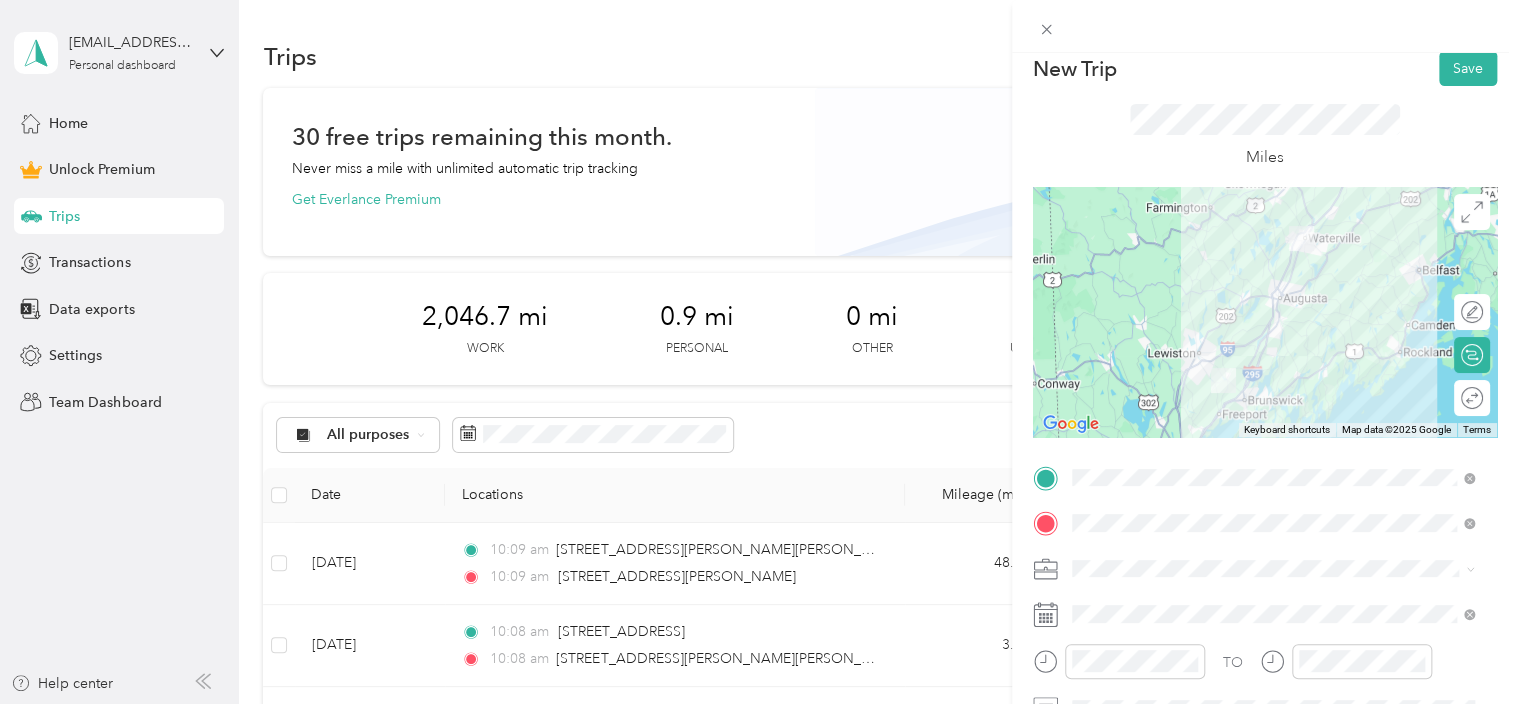 scroll, scrollTop: 0, scrollLeft: 0, axis: both 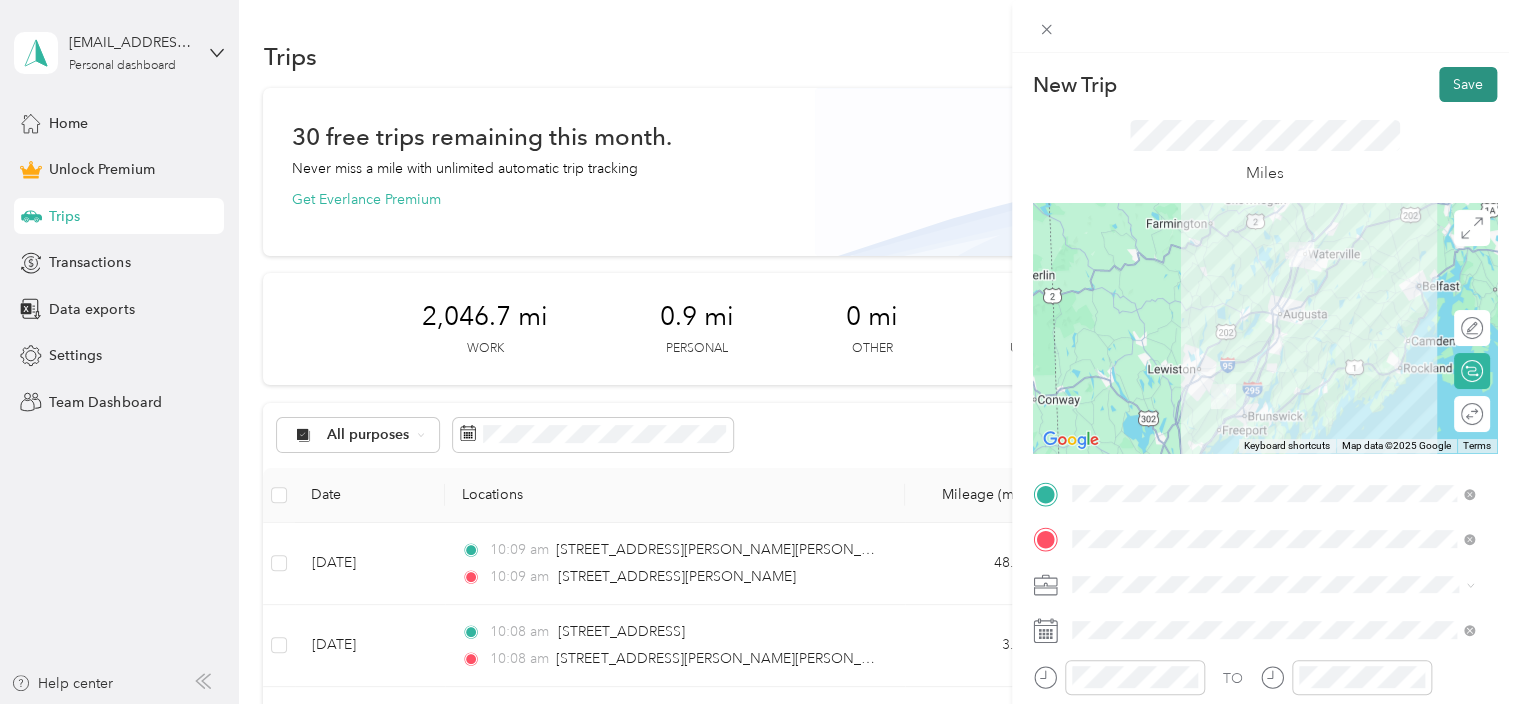 click on "Save" at bounding box center (1468, 84) 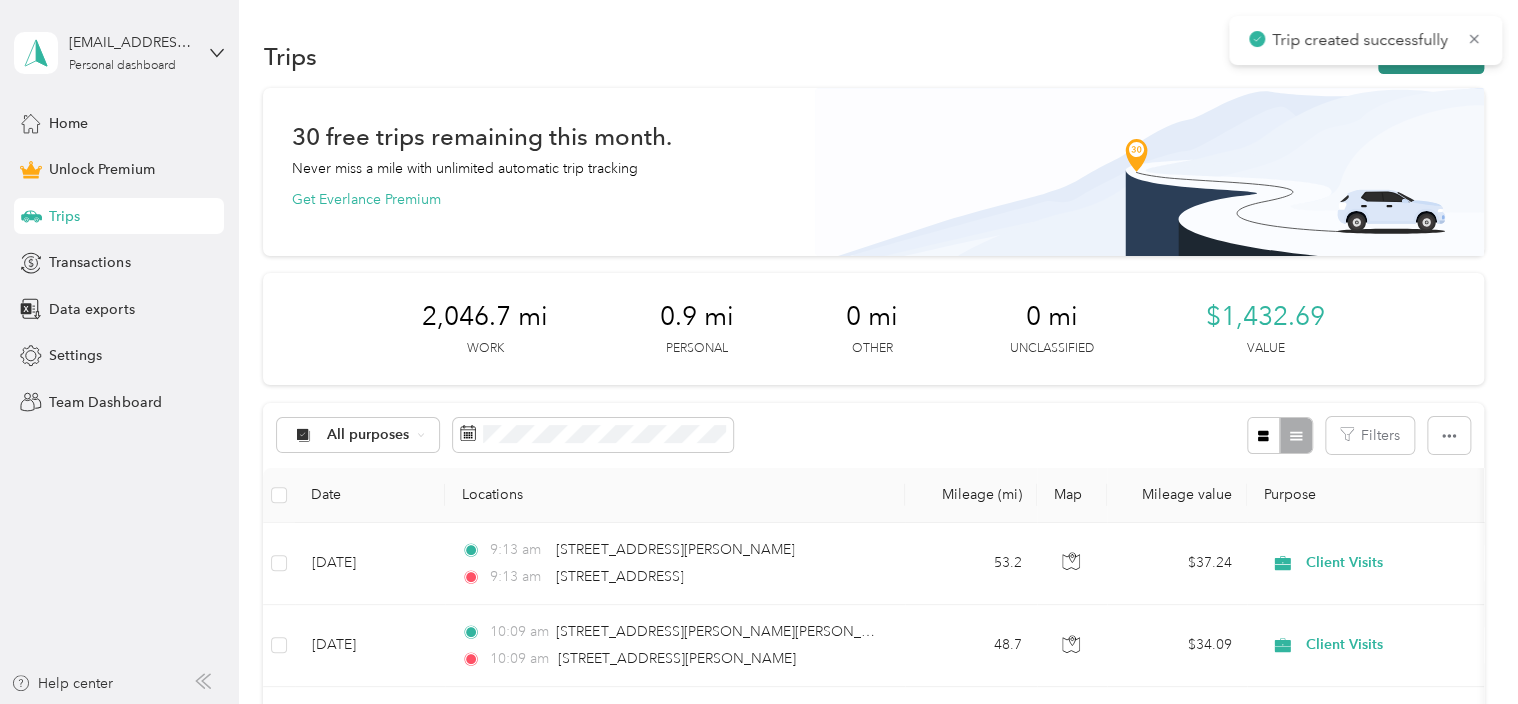 click on "New trip" at bounding box center [1431, 56] 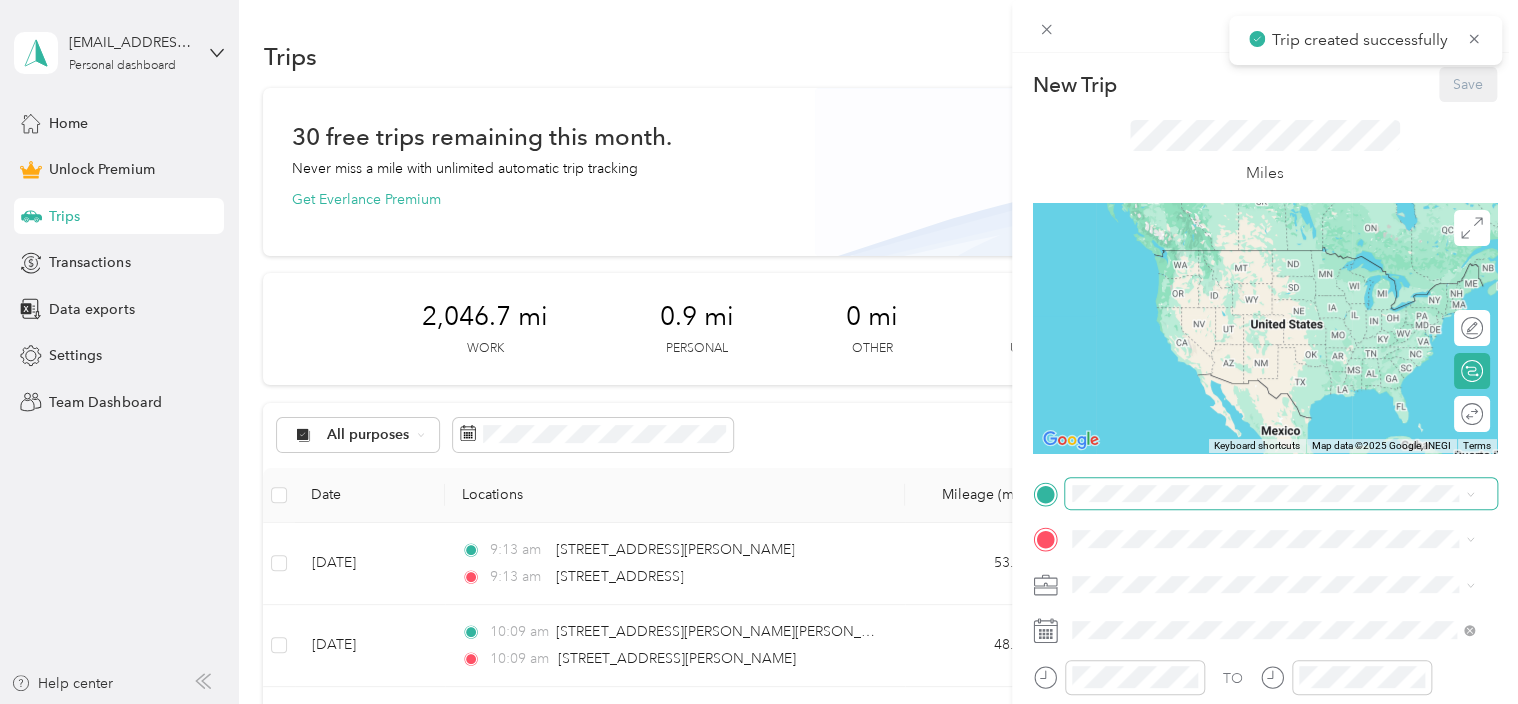 click at bounding box center [1281, 494] 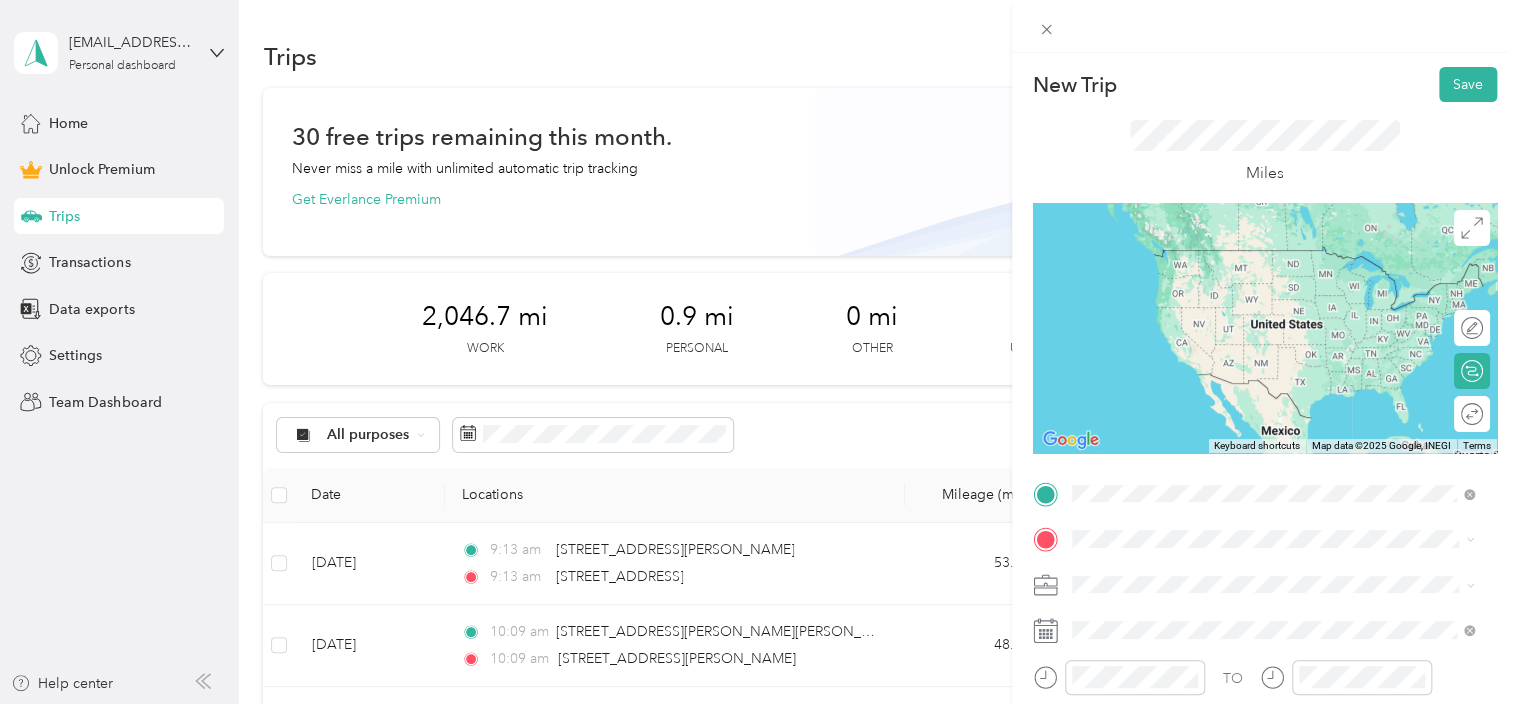 click on "[STREET_ADDRESS][PERSON_NAME][US_STATE]" at bounding box center (1264, 394) 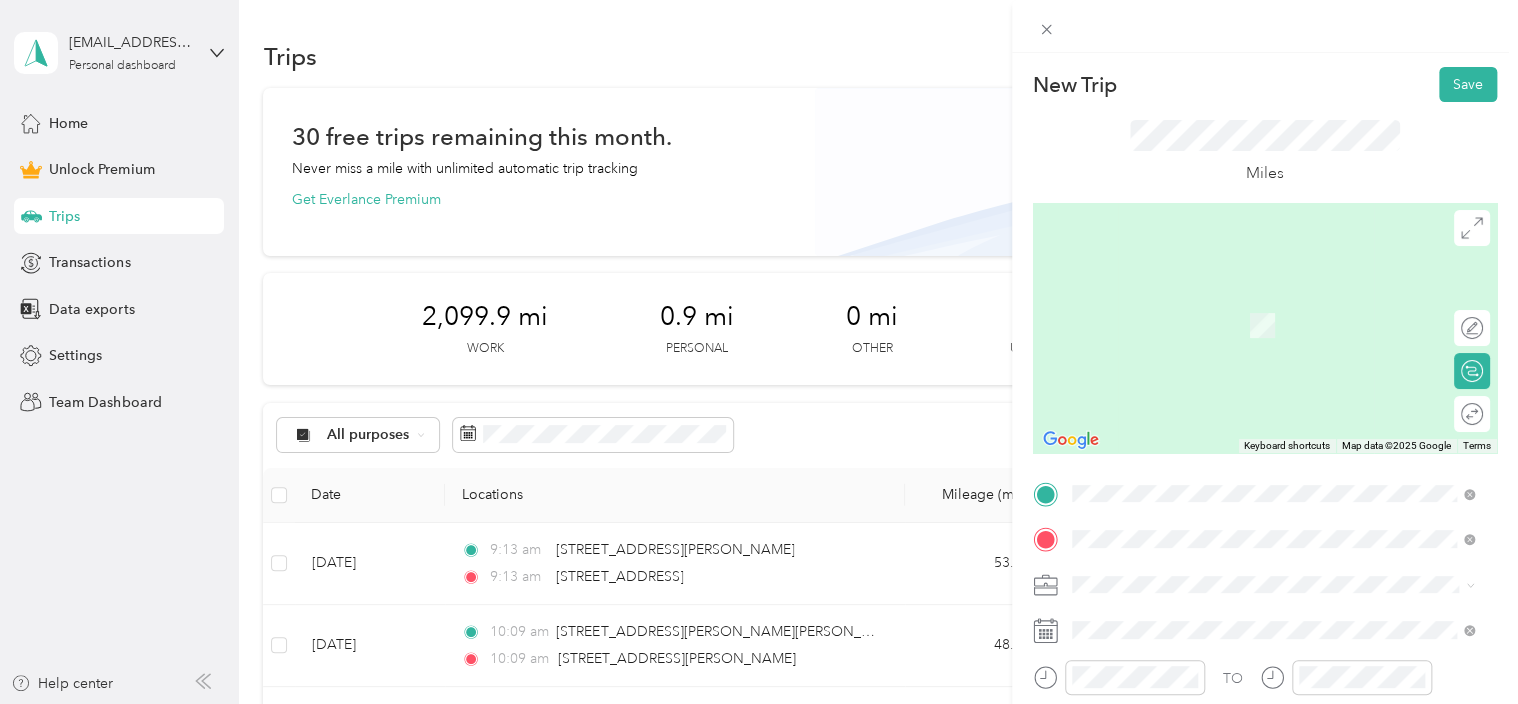 click on "[STREET_ADDRESS][US_STATE]" at bounding box center (1209, 419) 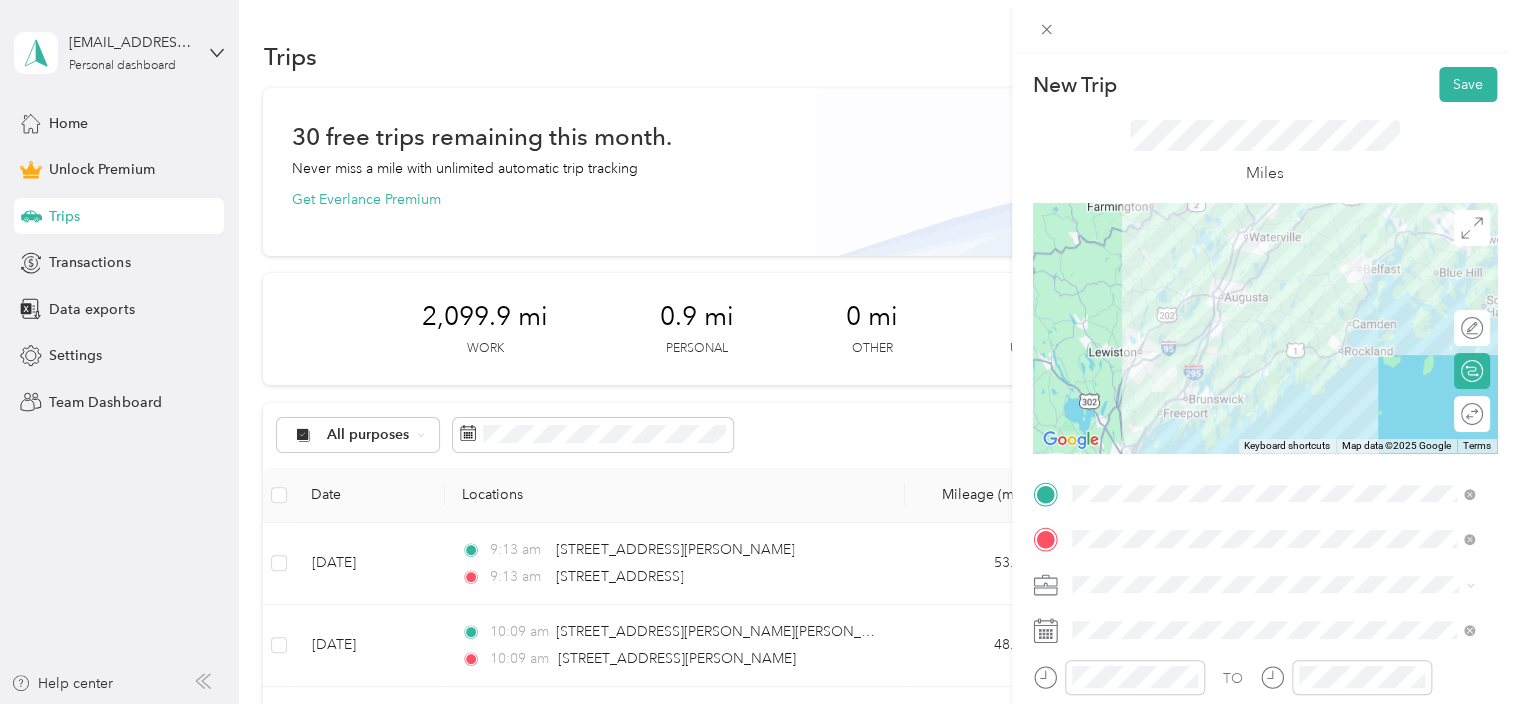 click on "Client Visits" at bounding box center (1114, 372) 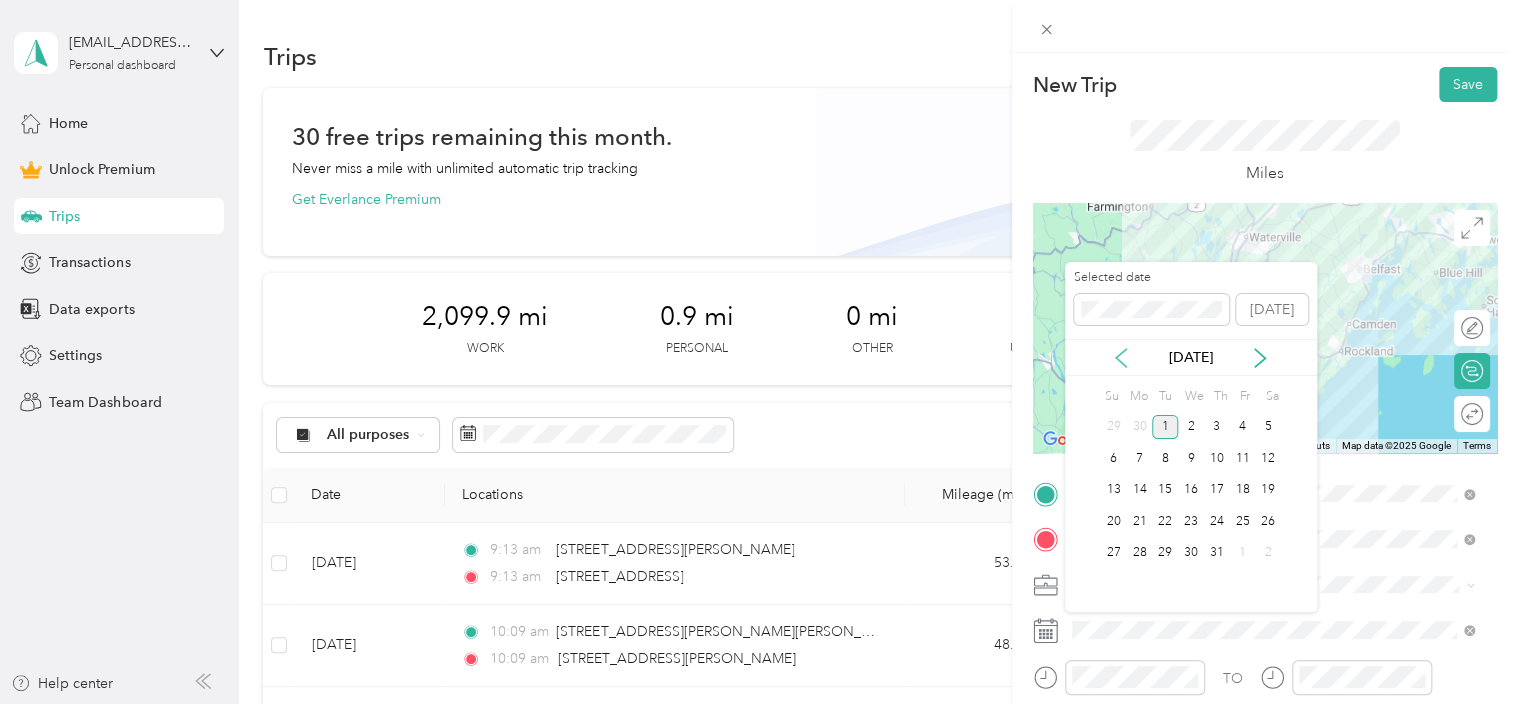 click 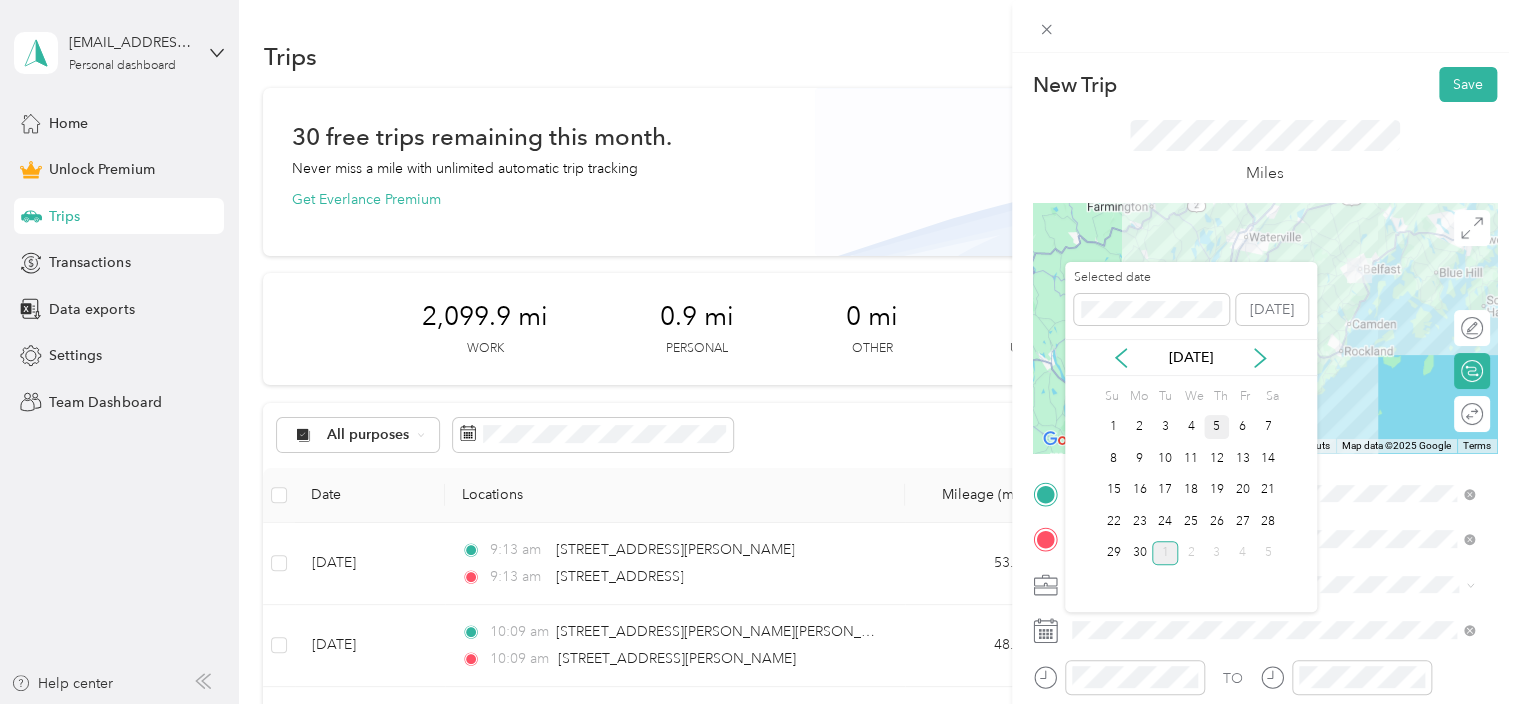 click on "5" at bounding box center [1217, 427] 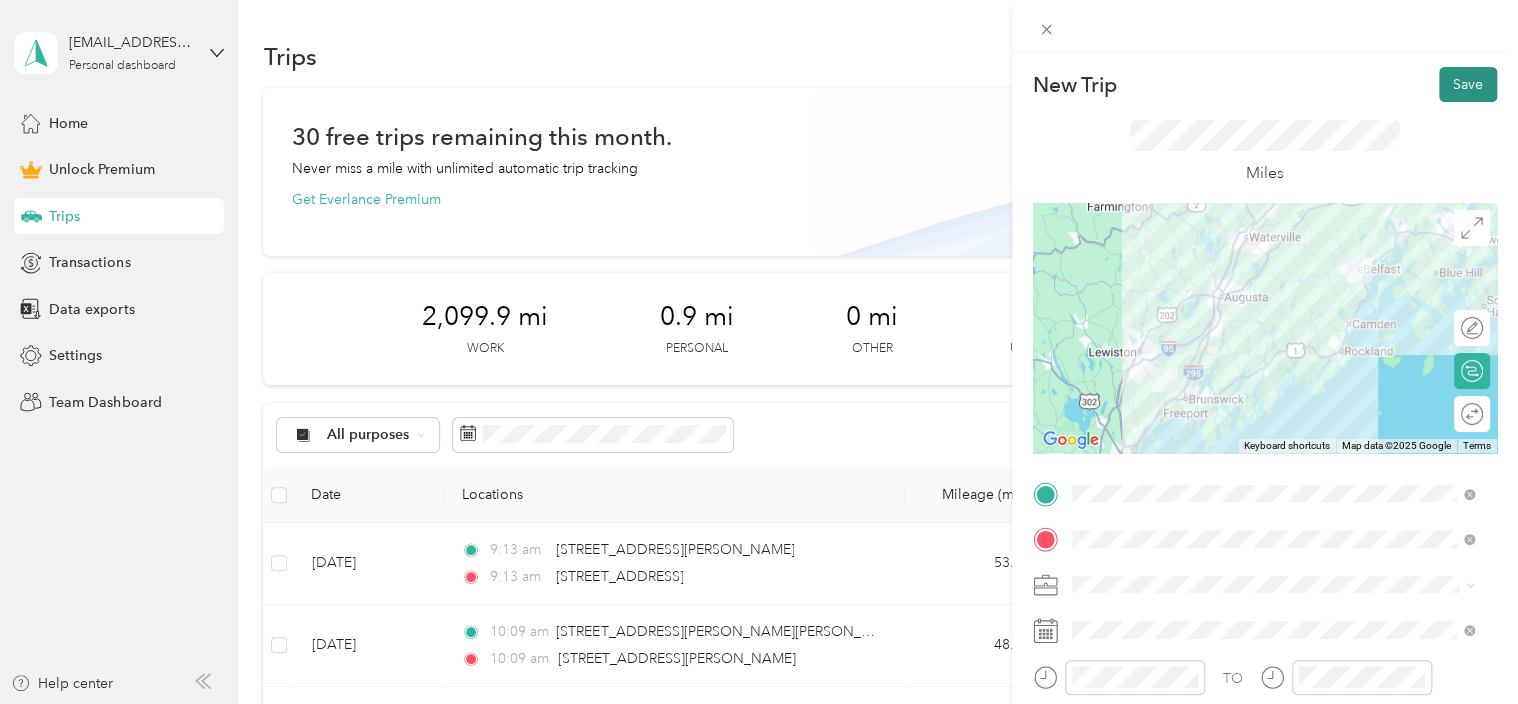 click on "Save" at bounding box center (1468, 84) 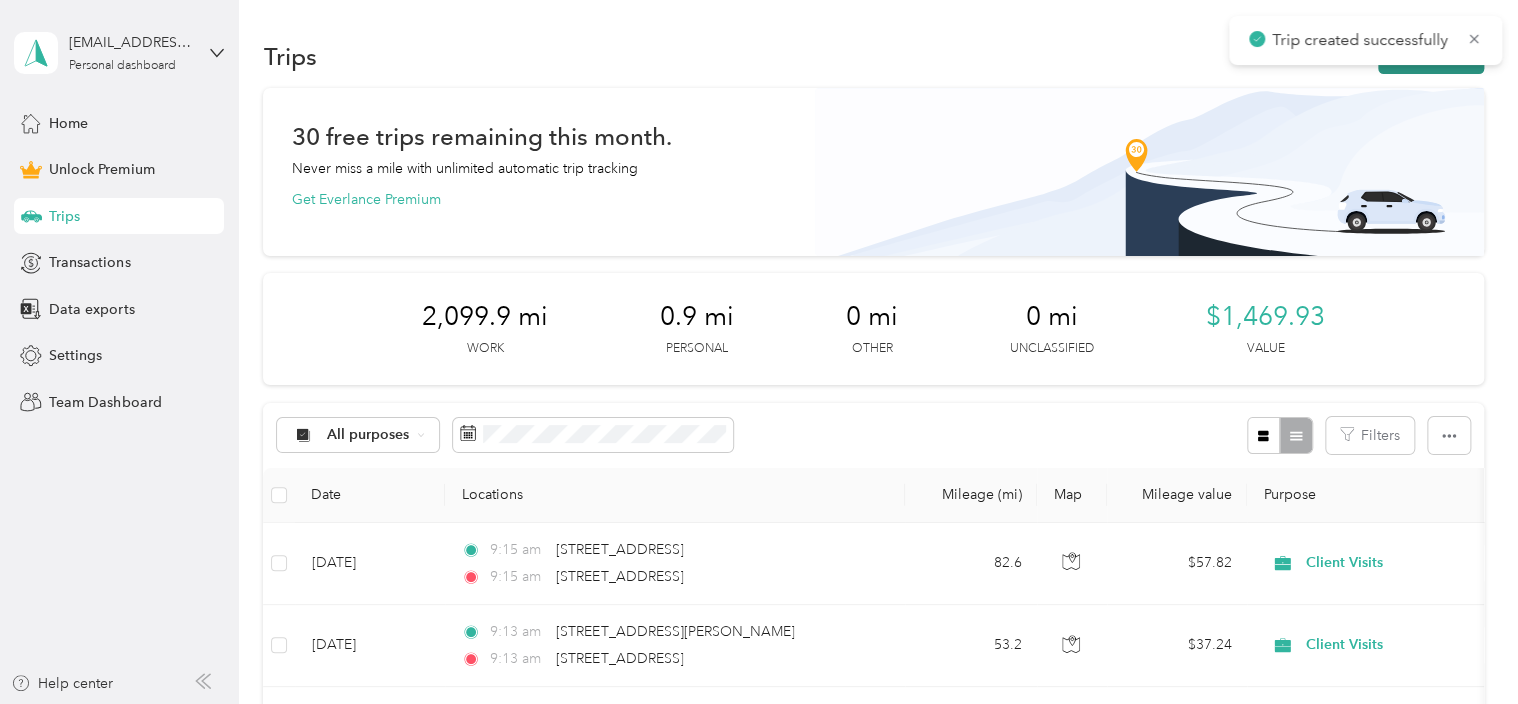 click on "New trip" at bounding box center (1431, 56) 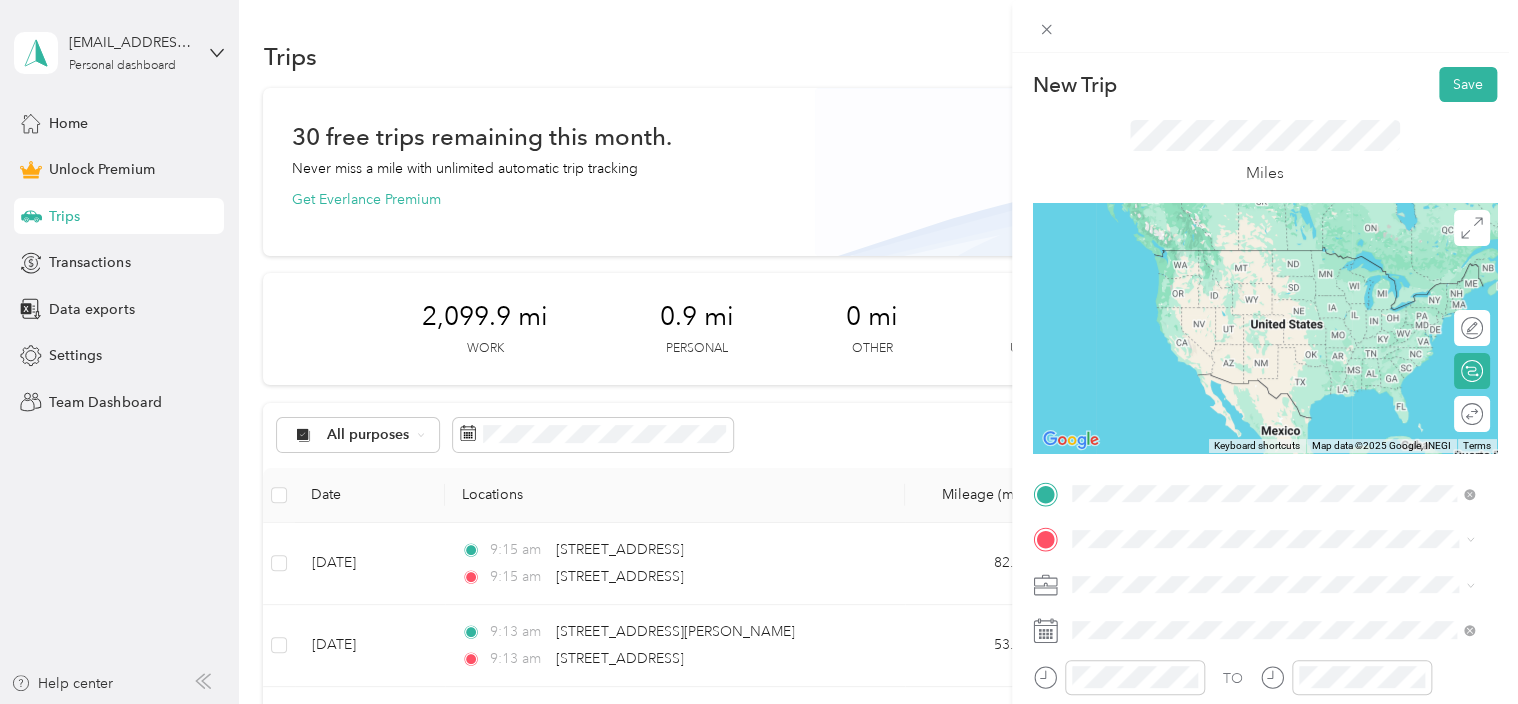 click on "[STREET_ADDRESS][US_STATE]" at bounding box center (1209, 373) 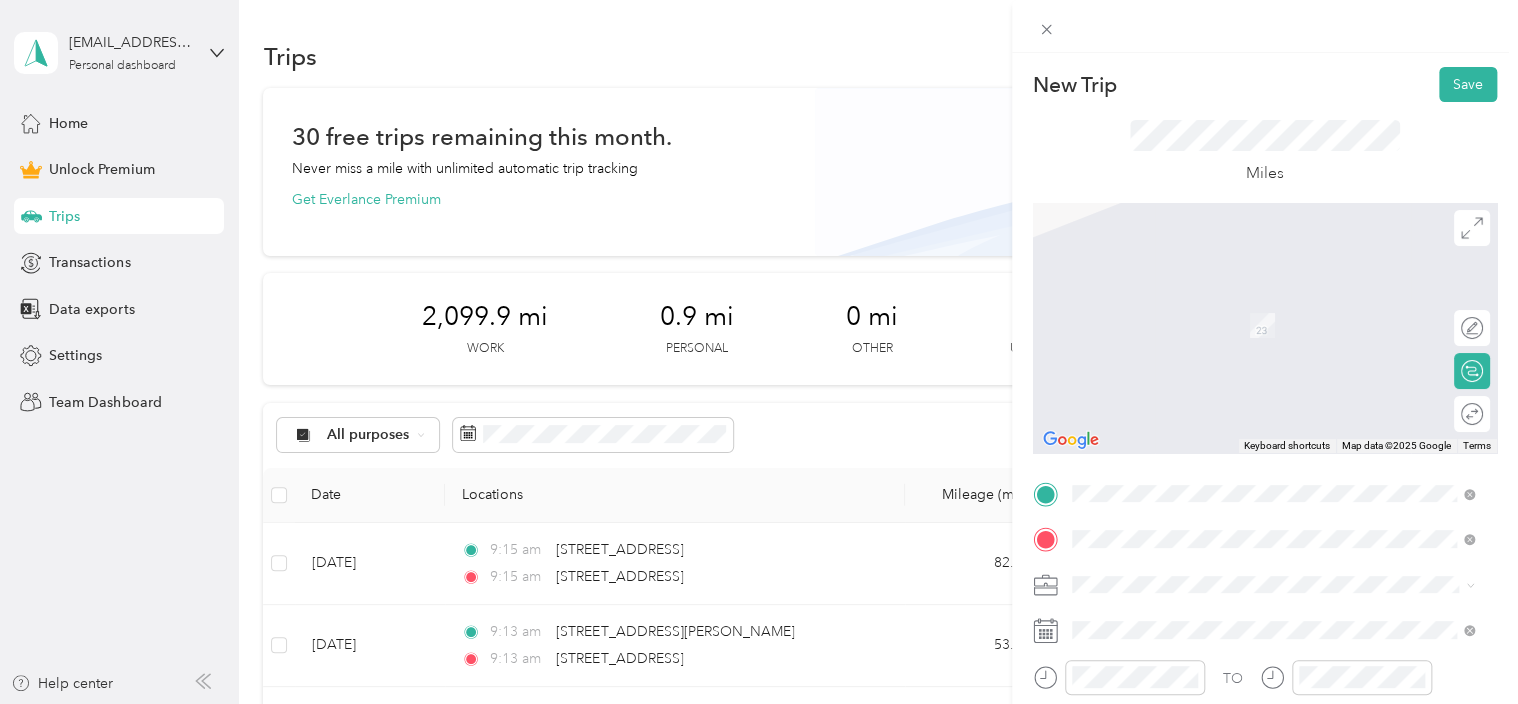 click on "[STREET_ADDRESS][PERSON_NAME][US_STATE]" at bounding box center [1264, 317] 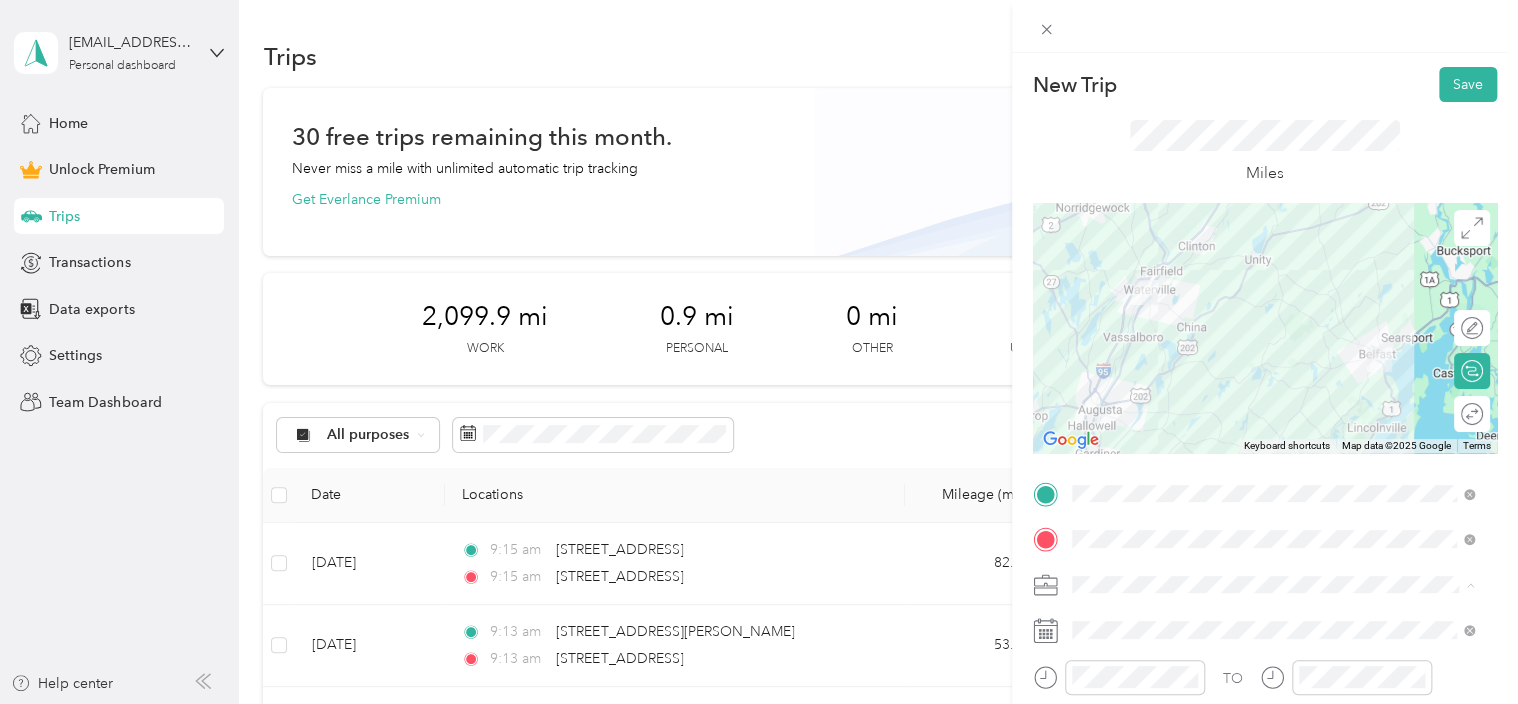 click on "Client Visits" at bounding box center (1114, 374) 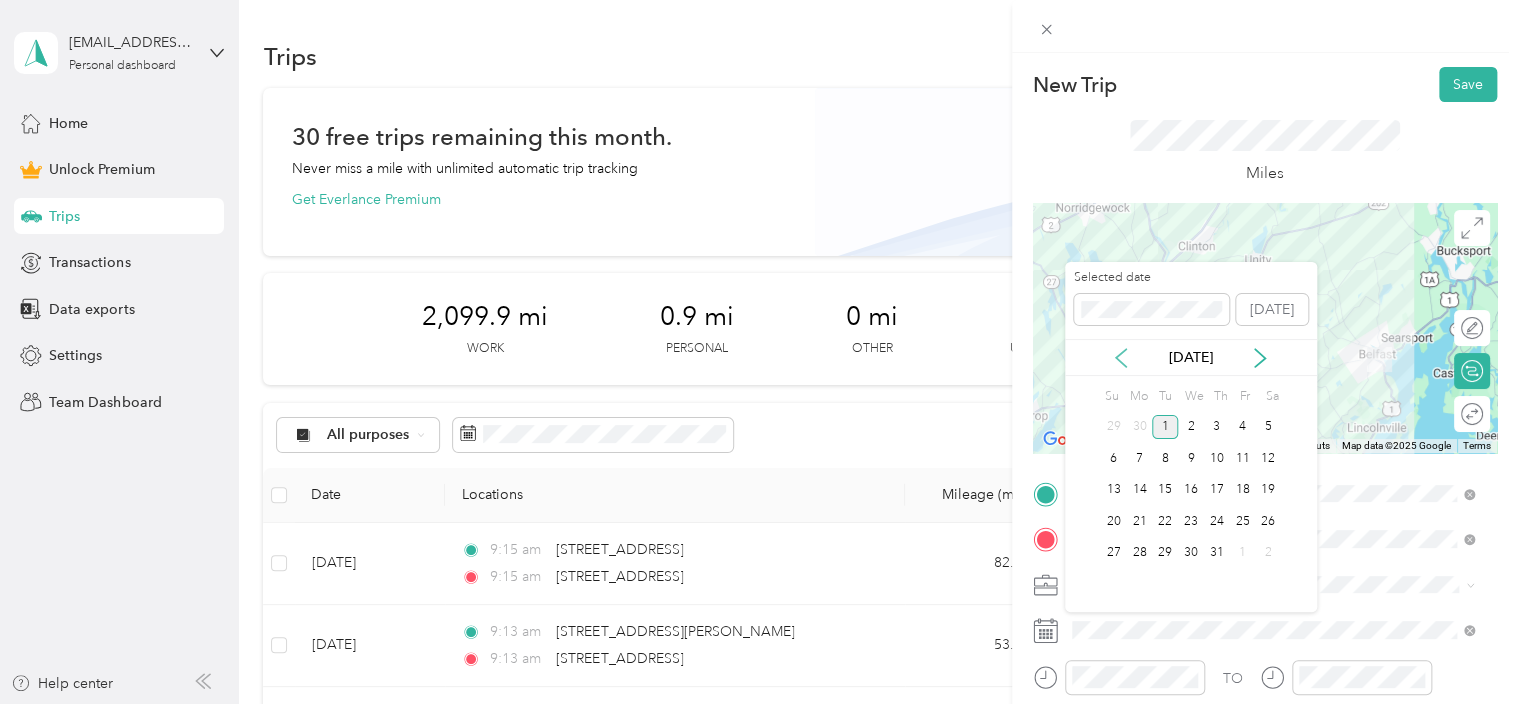 click 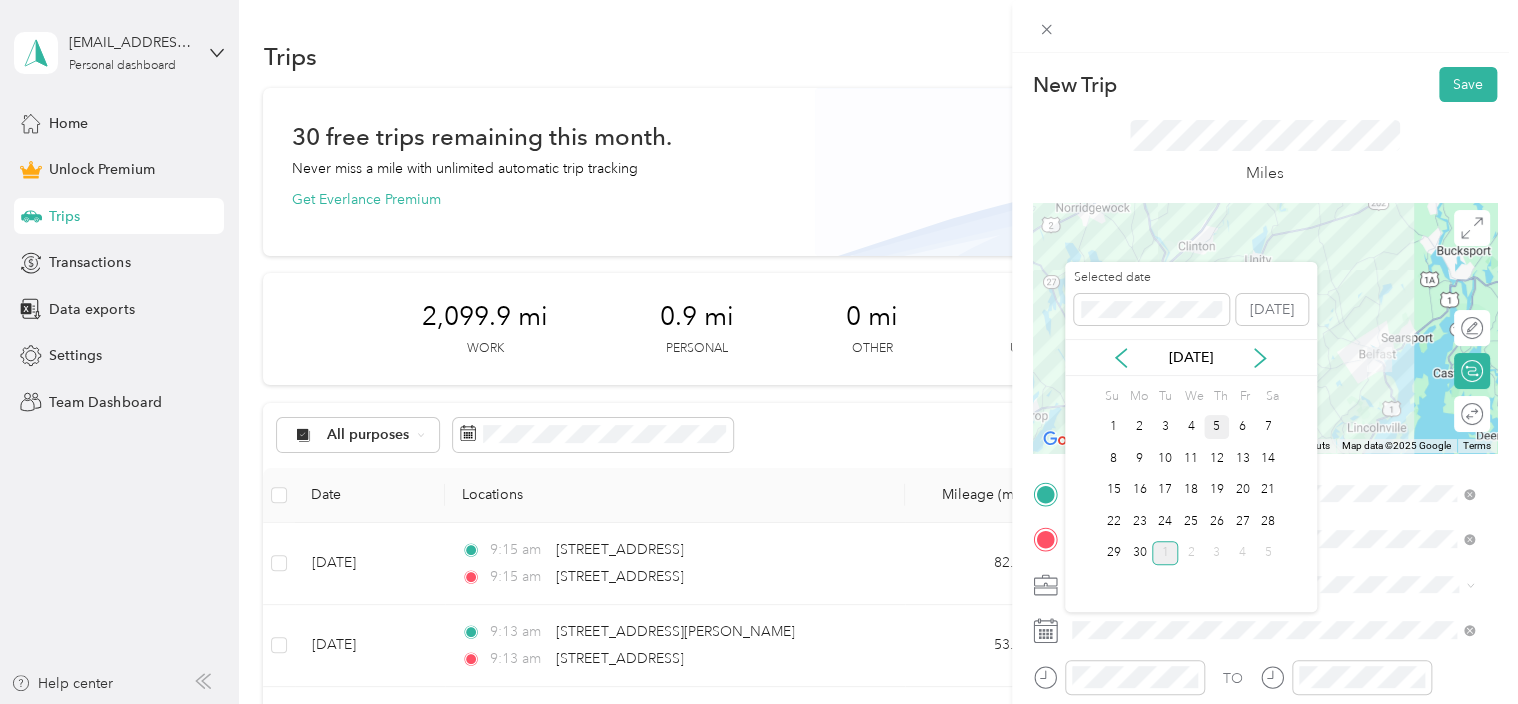 click on "5" at bounding box center [1217, 427] 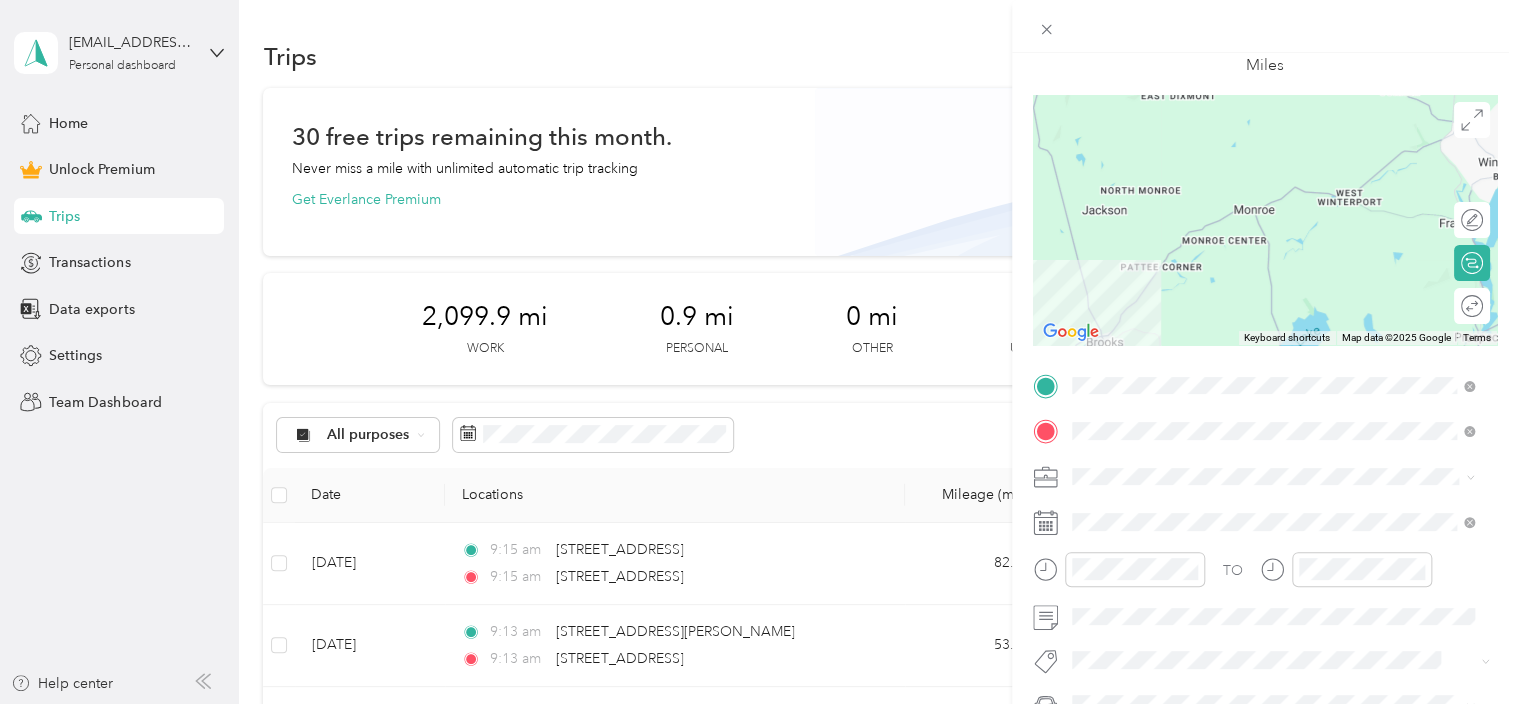 scroll, scrollTop: 8, scrollLeft: 0, axis: vertical 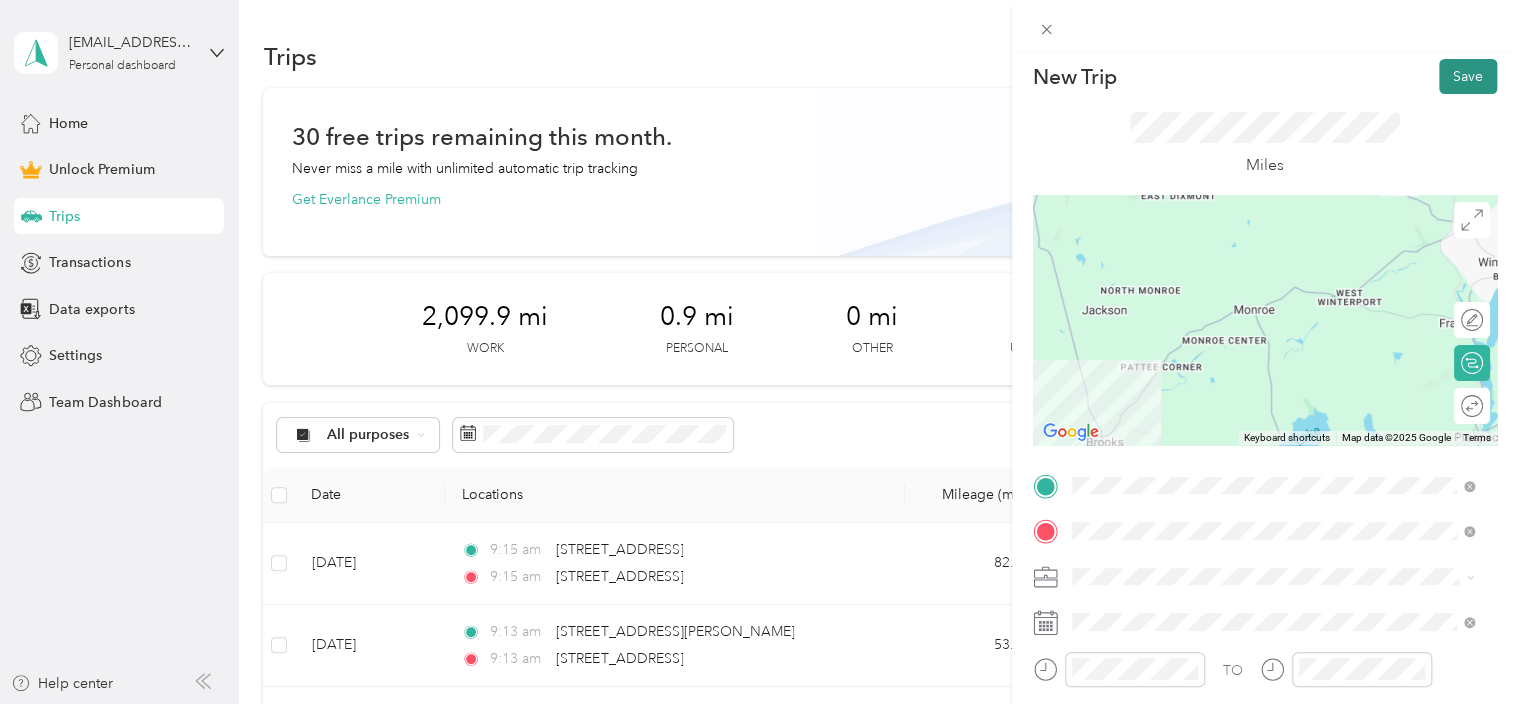 click on "Save" at bounding box center [1468, 76] 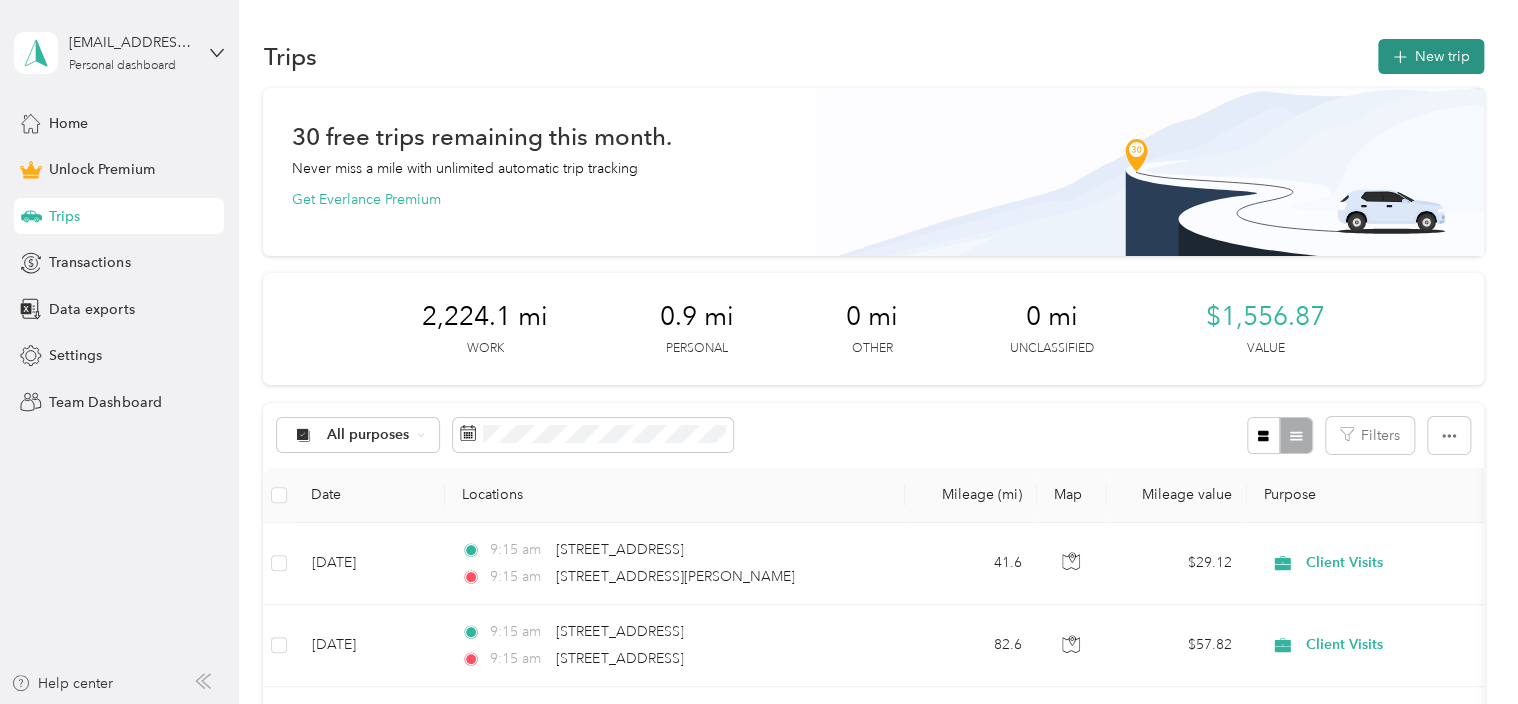 click on "New trip" at bounding box center [1431, 56] 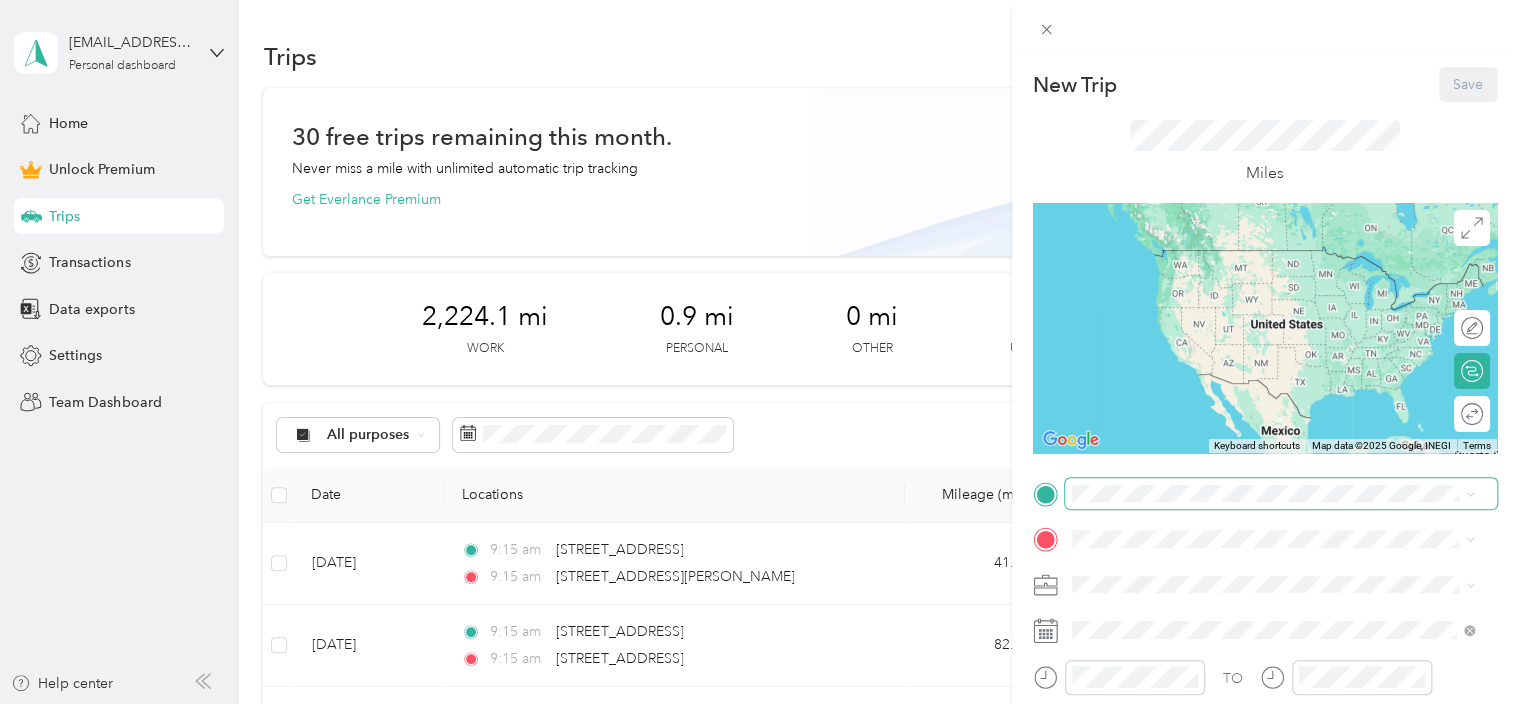 click at bounding box center (1281, 494) 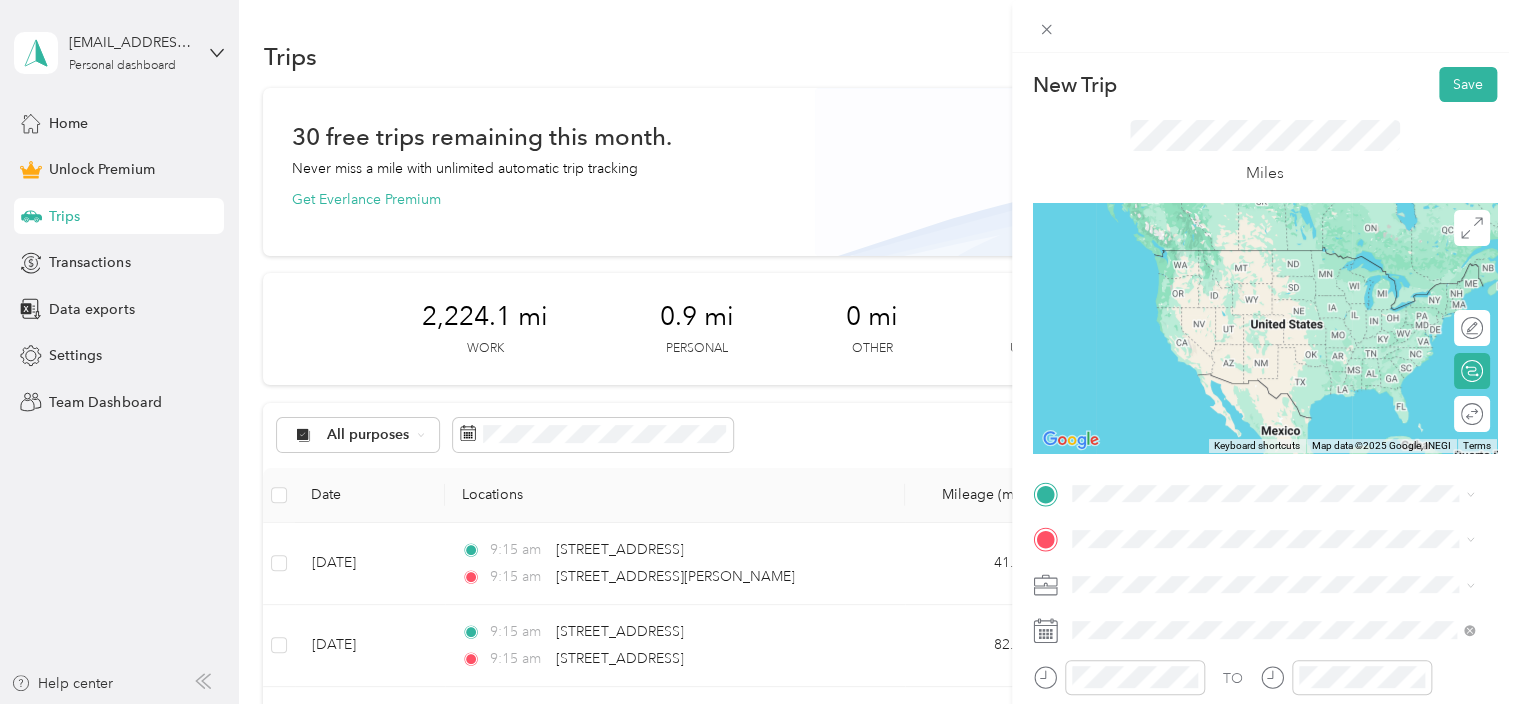 click on "[STREET_ADDRESS][PERSON_NAME][US_STATE]" at bounding box center [1264, 271] 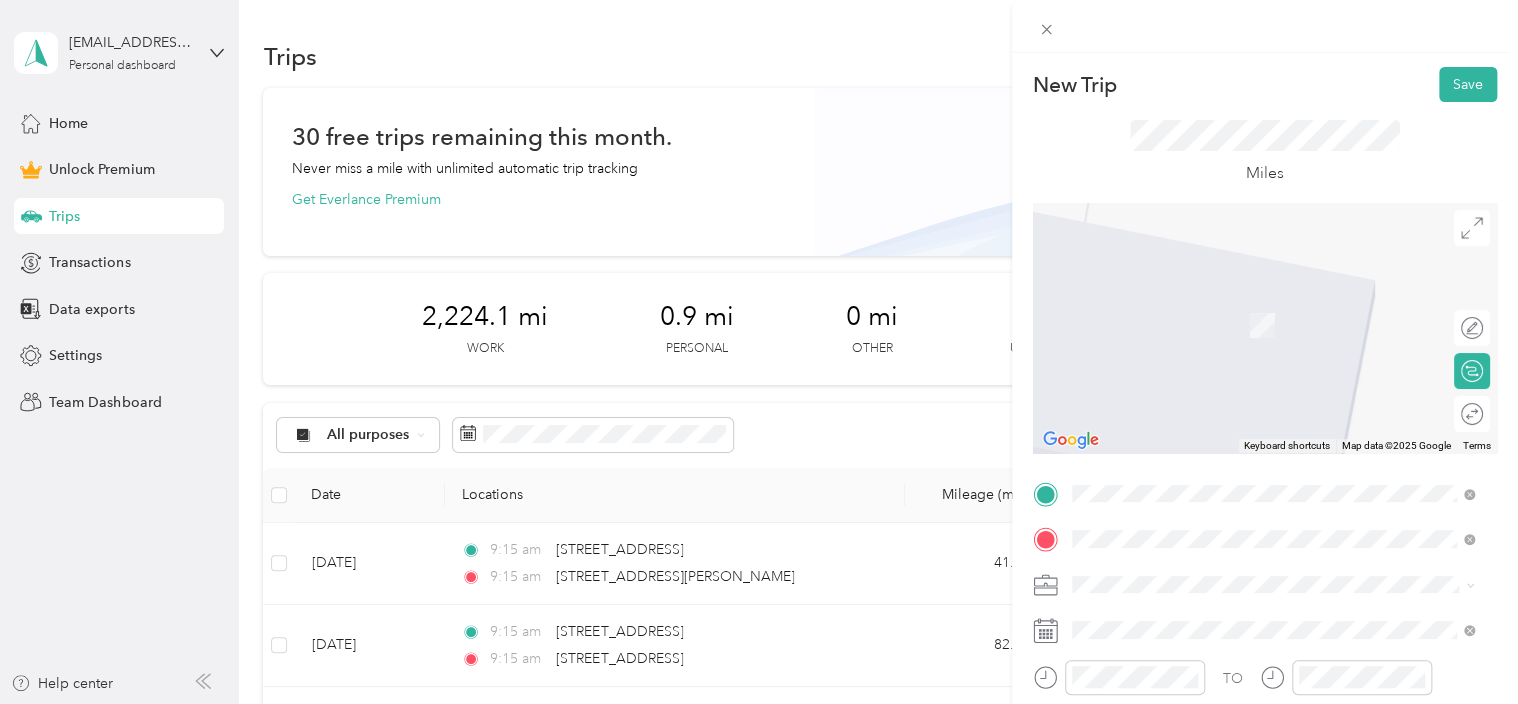 click on "[STREET_ADDRESS][US_STATE]" at bounding box center (1209, 296) 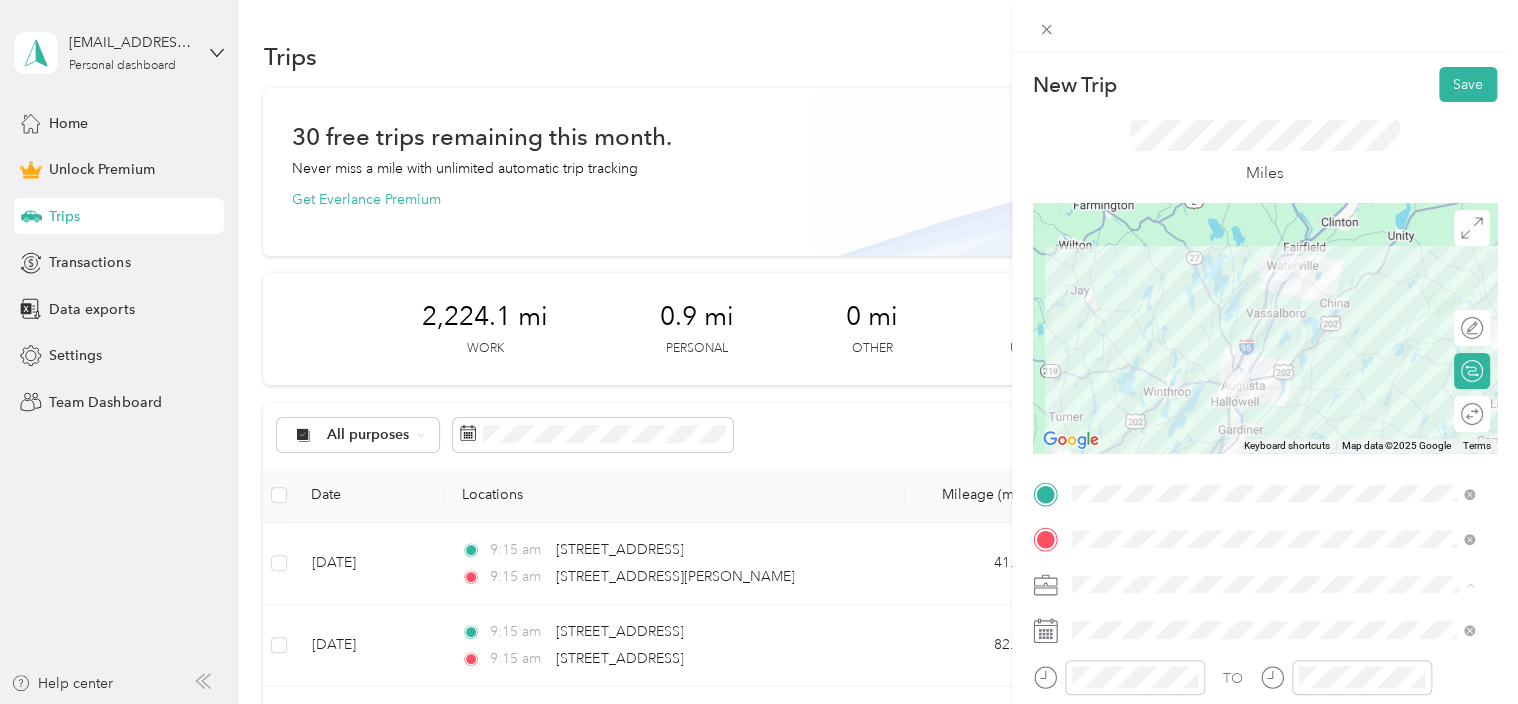click on "Client Visits" at bounding box center (1114, 374) 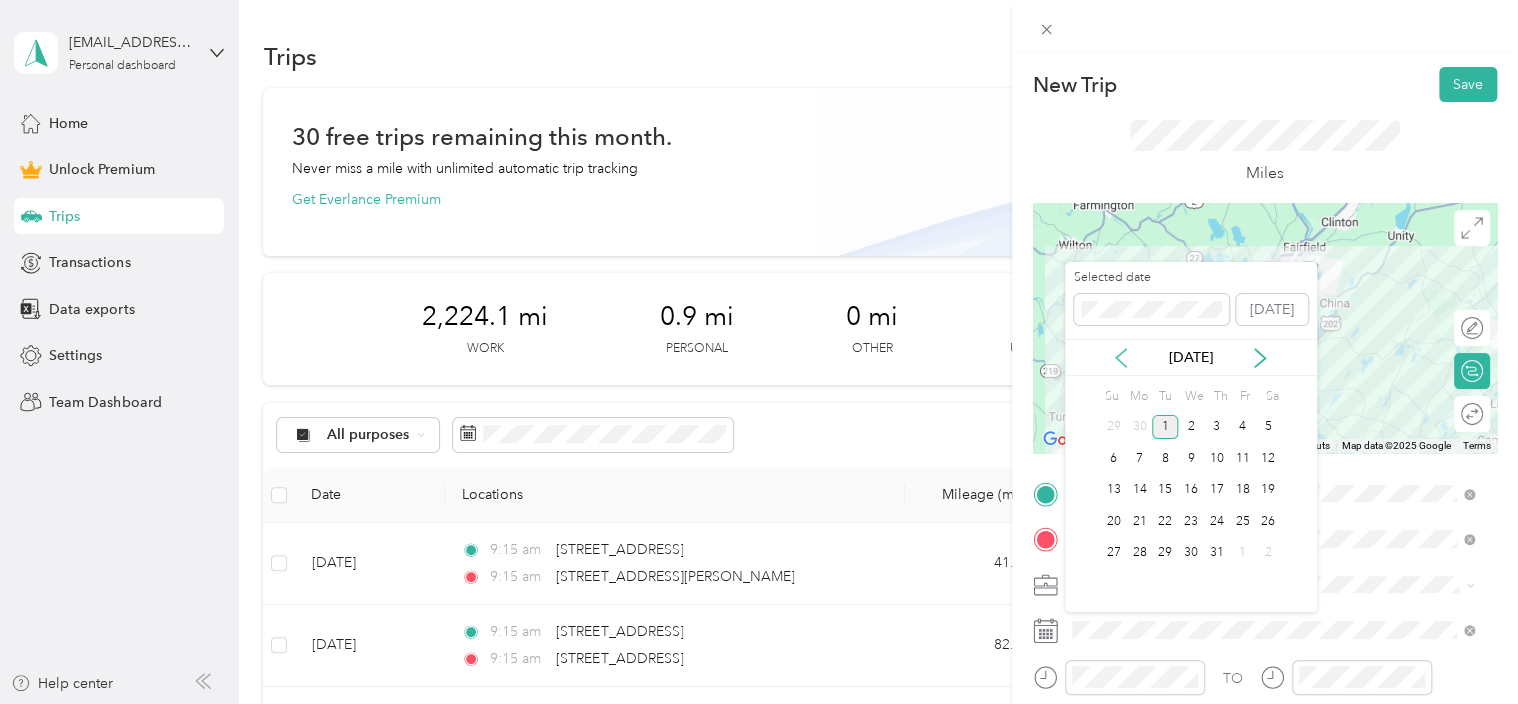 click 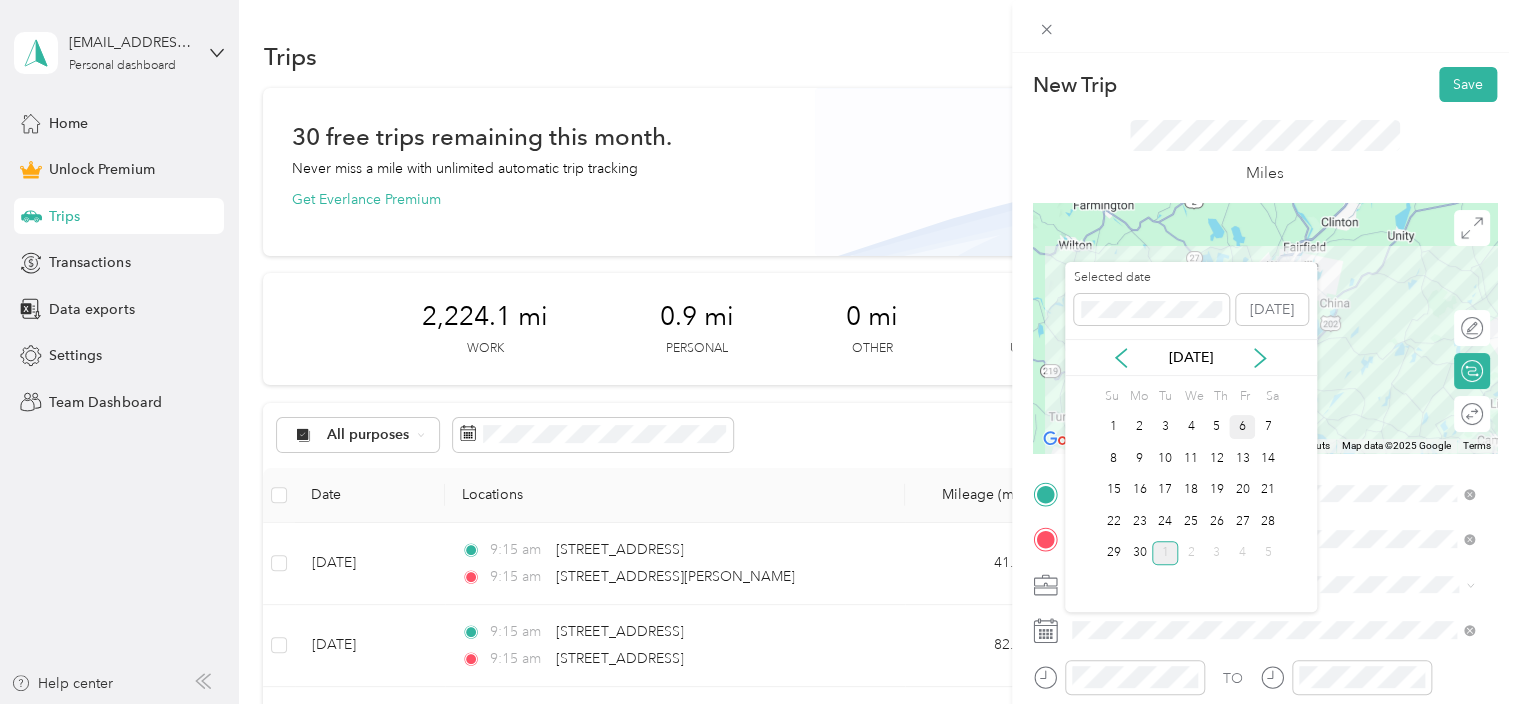 click on "6" at bounding box center (1242, 427) 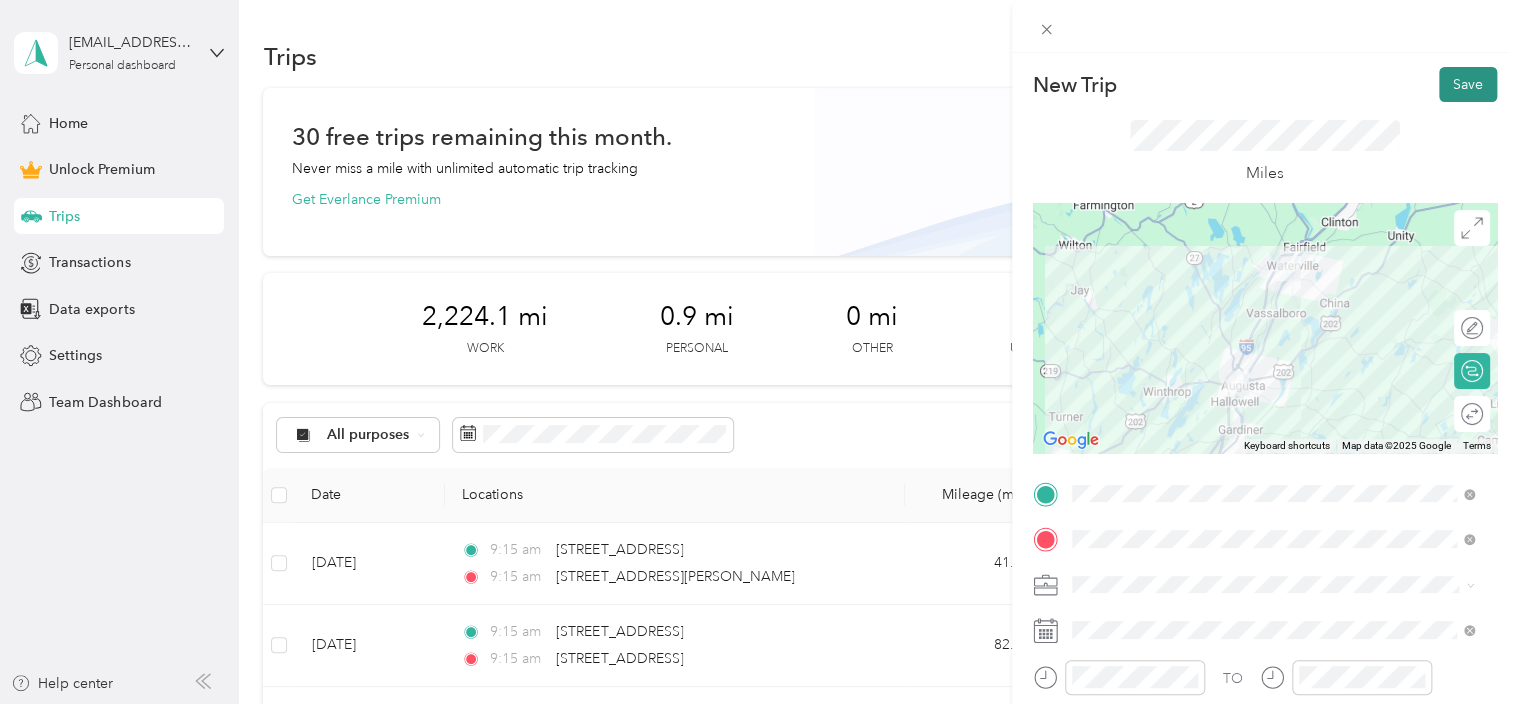 click on "Save" at bounding box center [1468, 84] 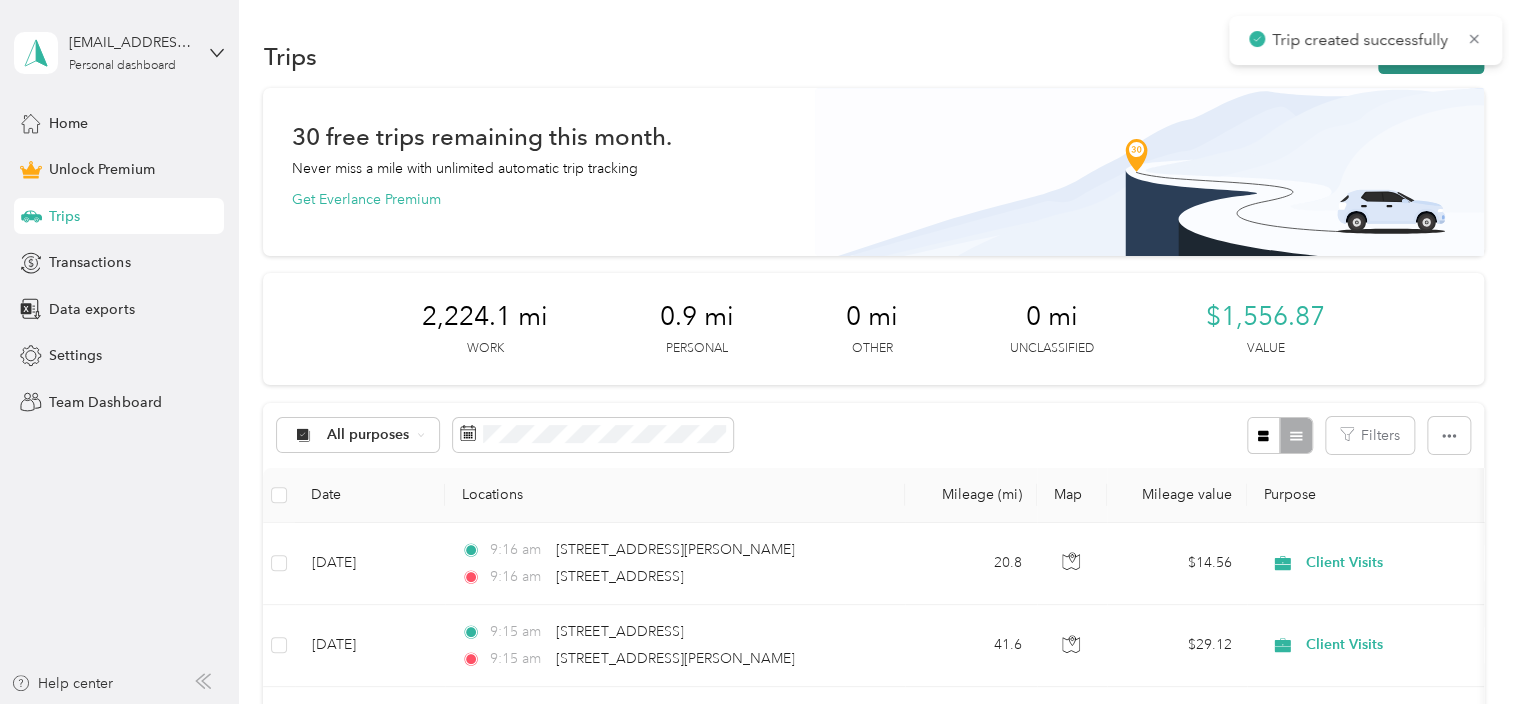 click on "New trip" at bounding box center [1431, 56] 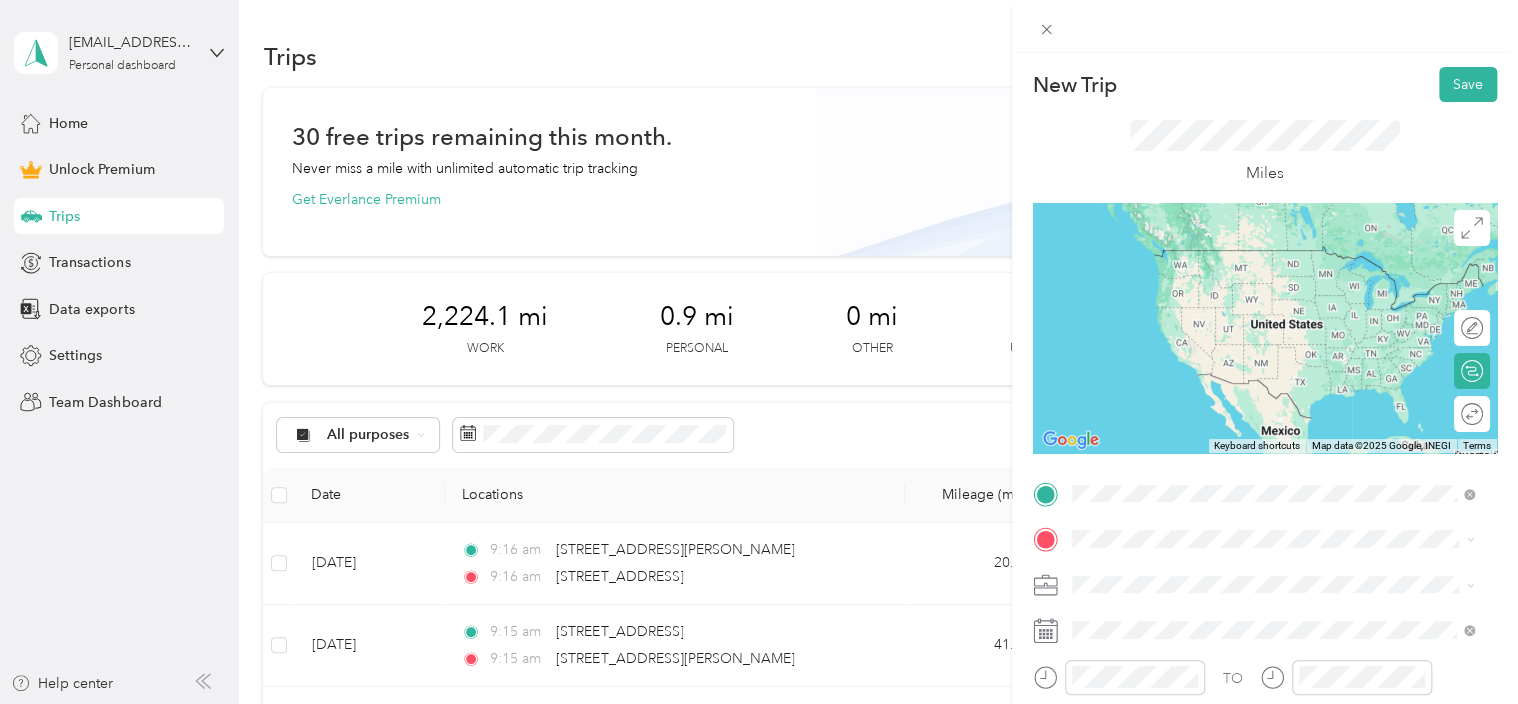 click on "[STREET_ADDRESS][US_STATE]" at bounding box center [1209, 250] 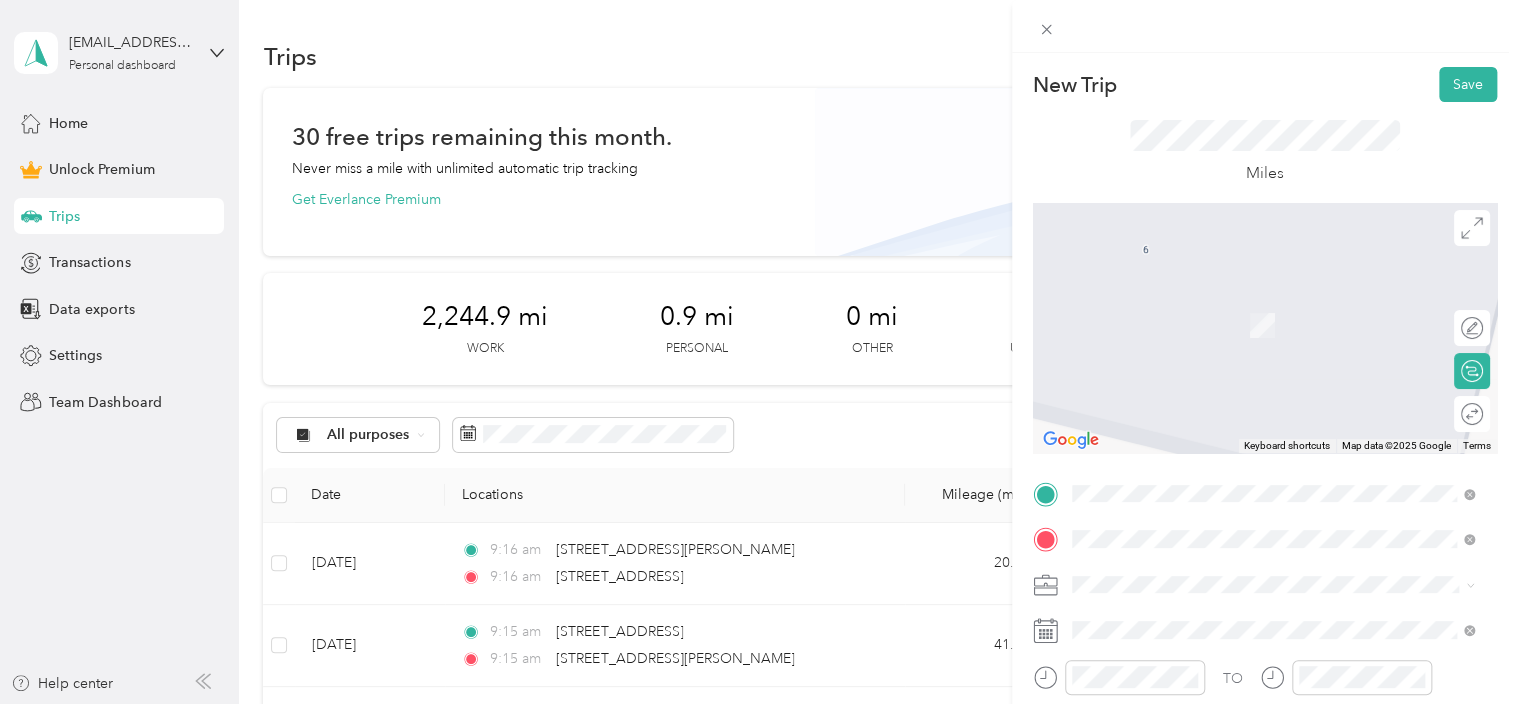 click on "[STREET_ADDRESS][PERSON_NAME][US_STATE]" at bounding box center [1264, 373] 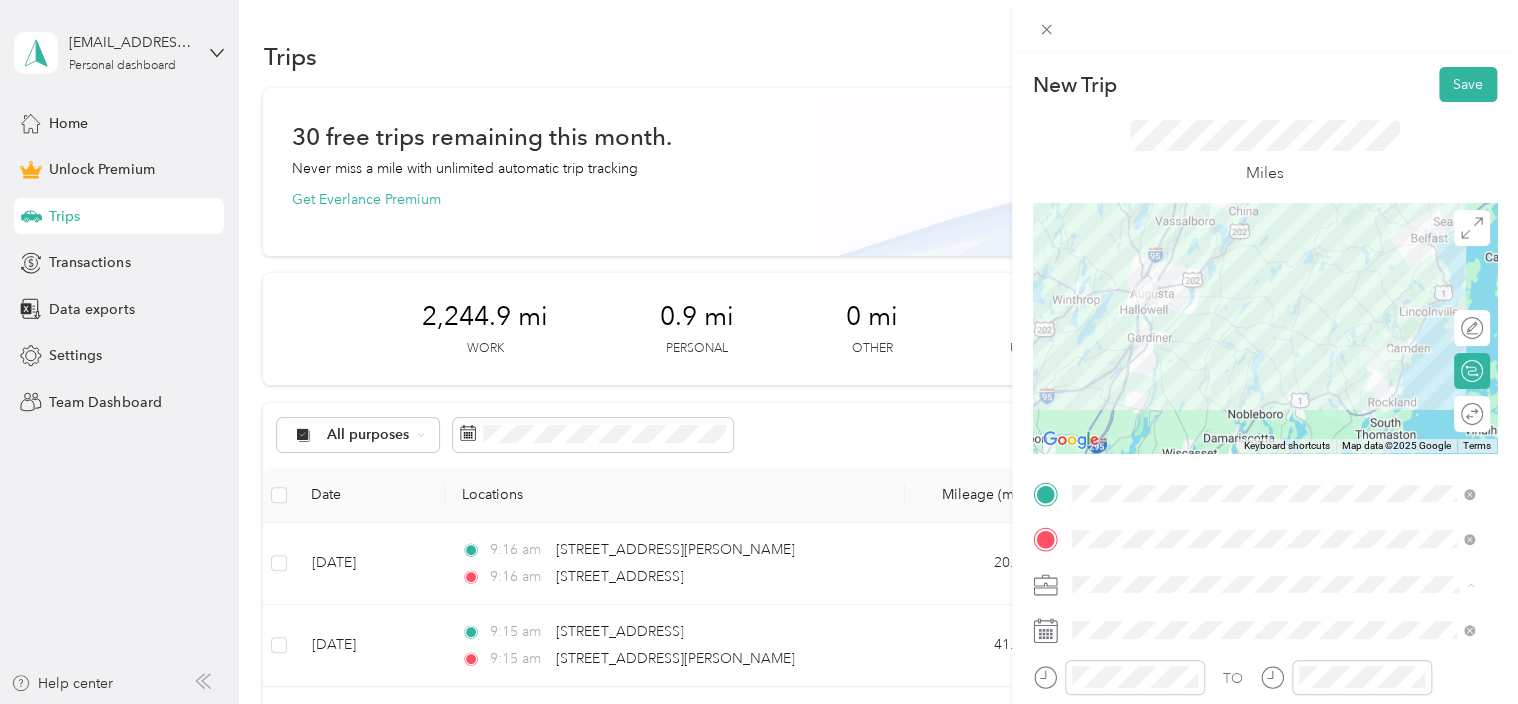 click on "Client Visits" at bounding box center (1114, 374) 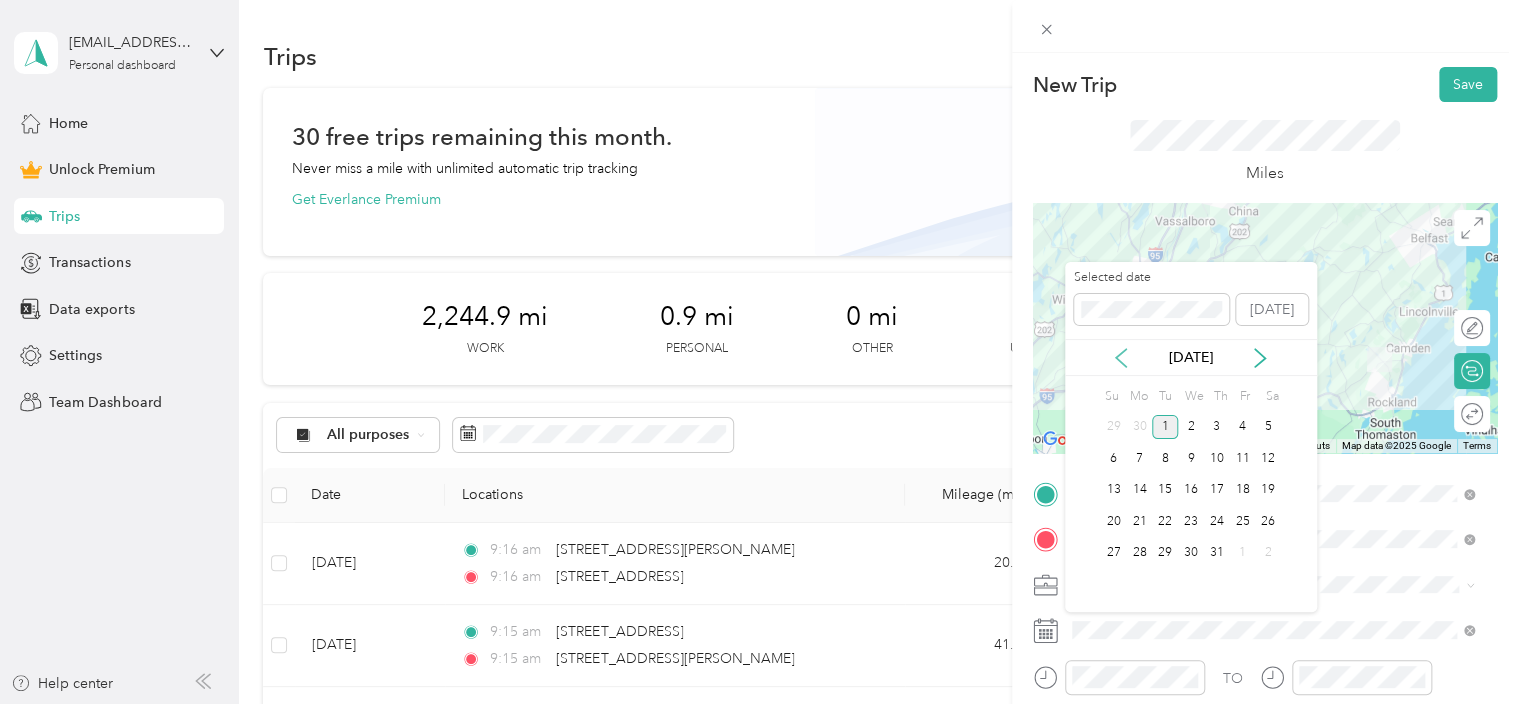 click 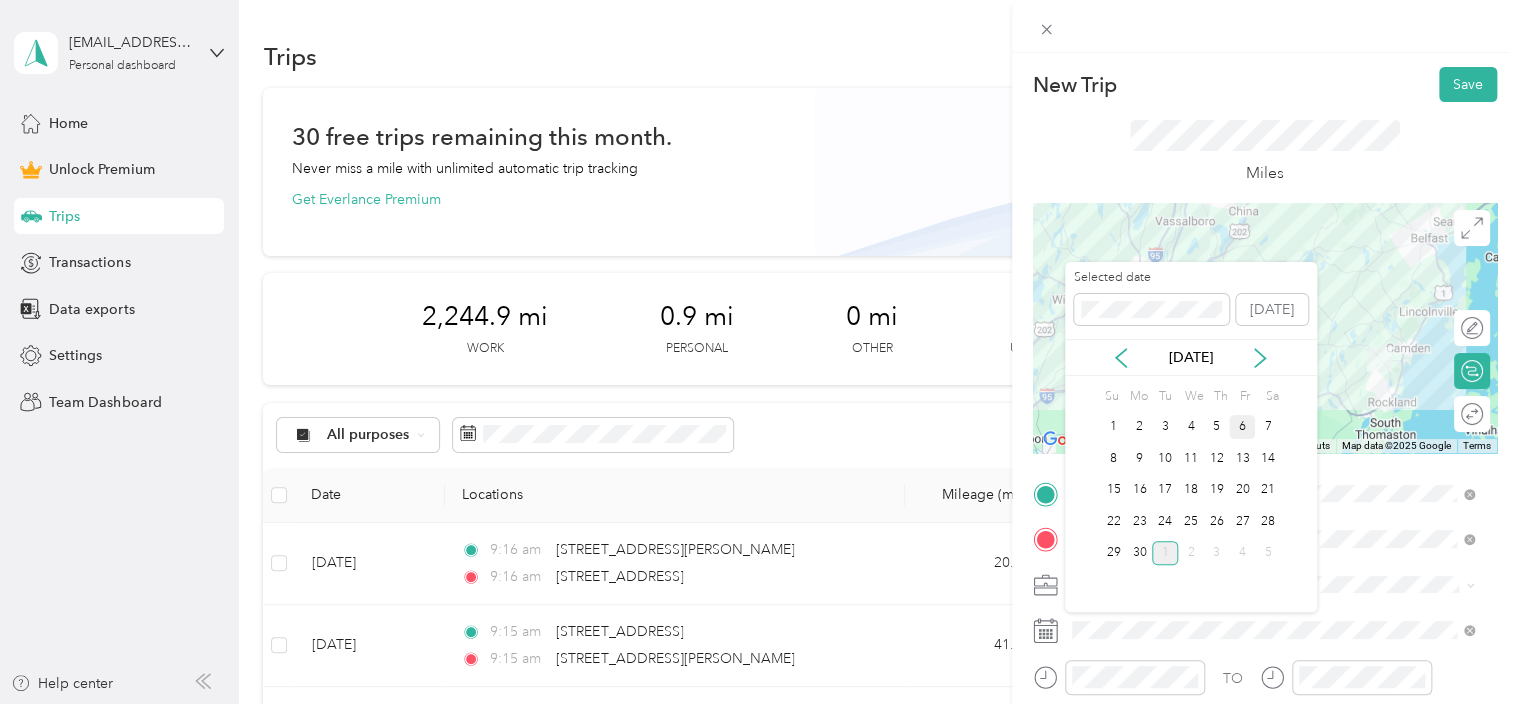 click on "6" at bounding box center [1242, 427] 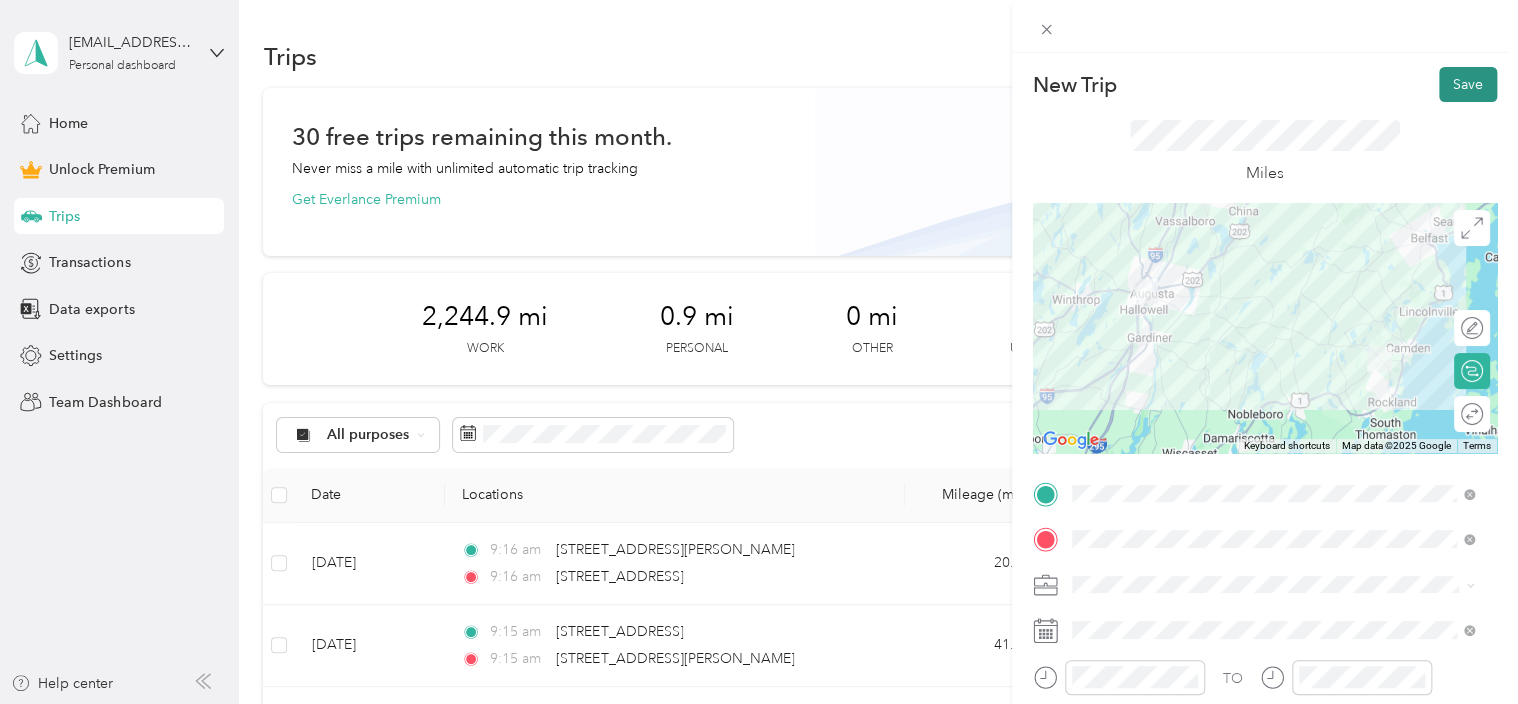 click on "Save" at bounding box center (1468, 84) 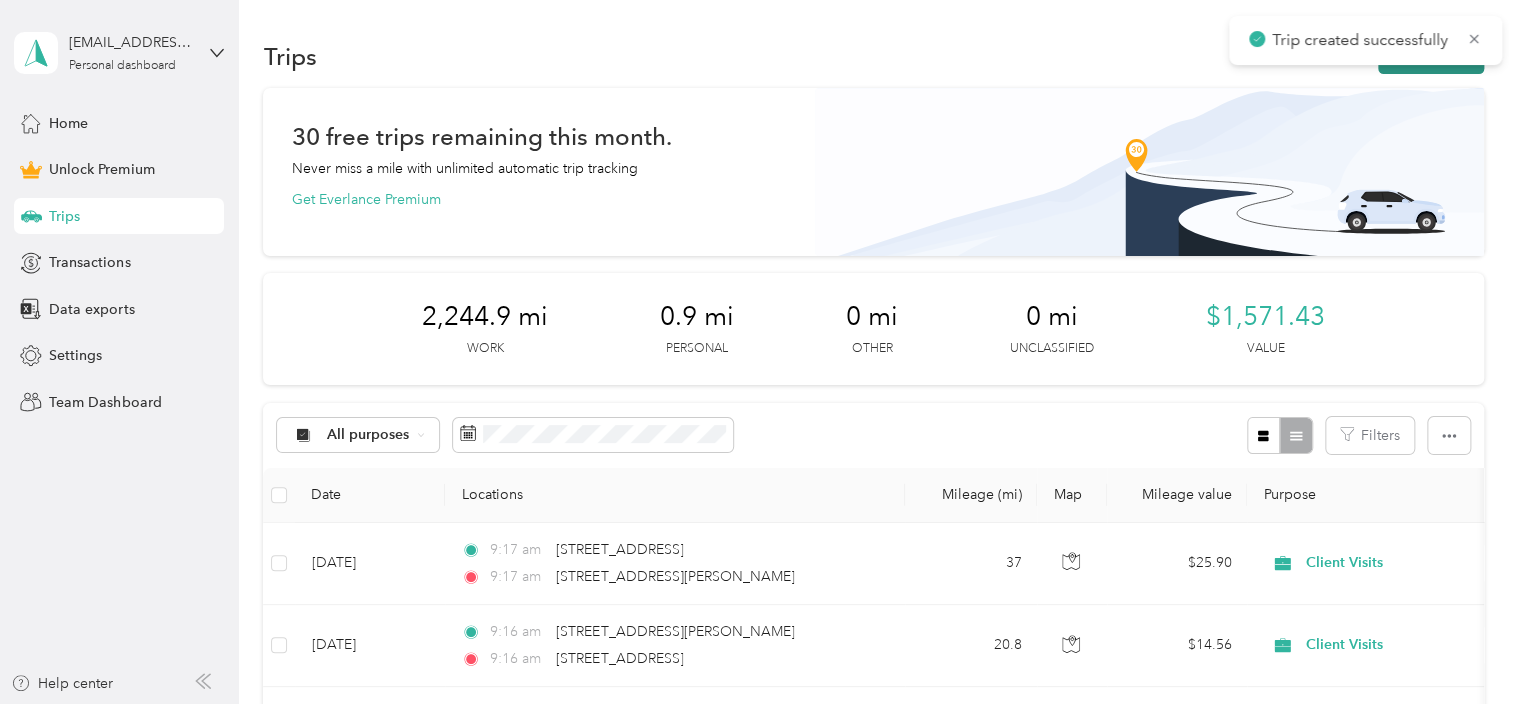 click on "New trip" at bounding box center (1431, 56) 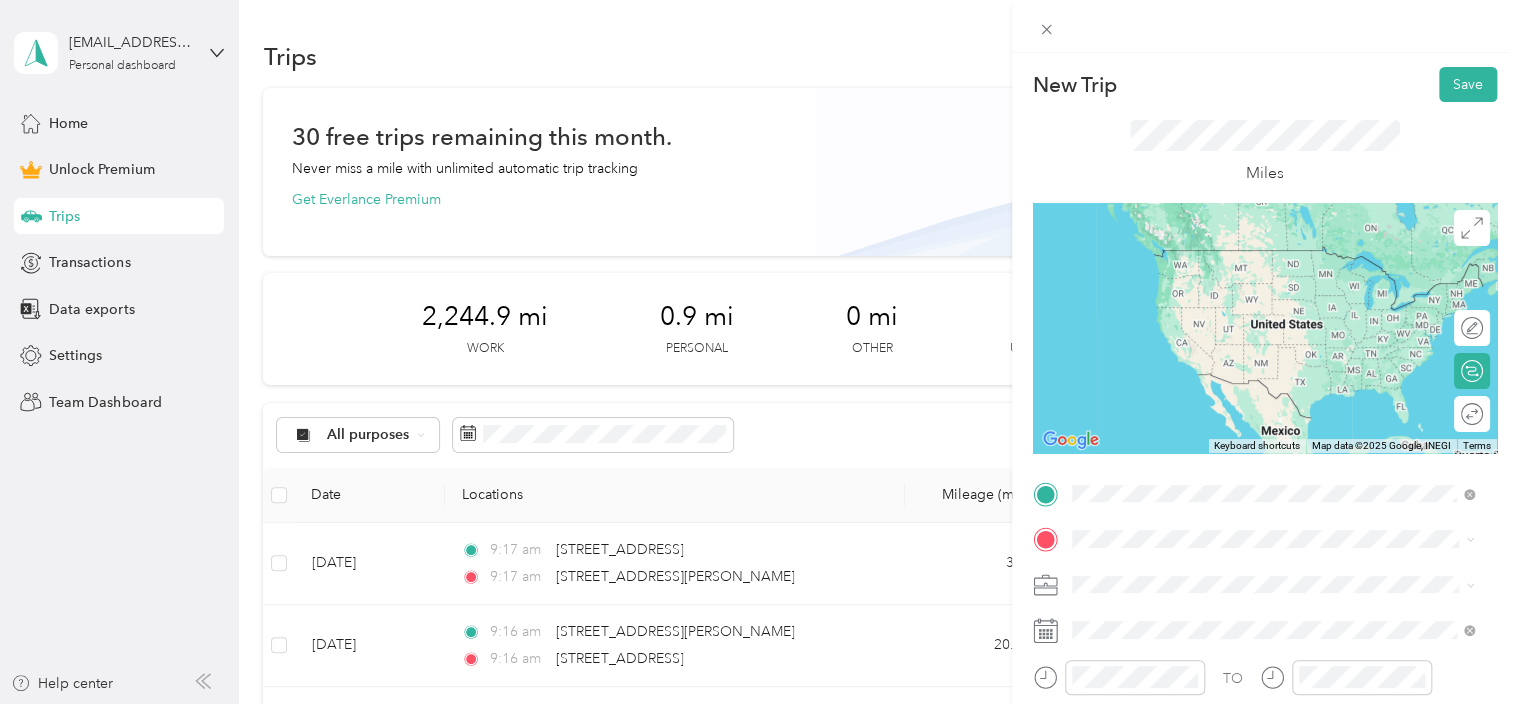 click on "[STREET_ADDRESS][PERSON_NAME][US_STATE]" at bounding box center (1264, 327) 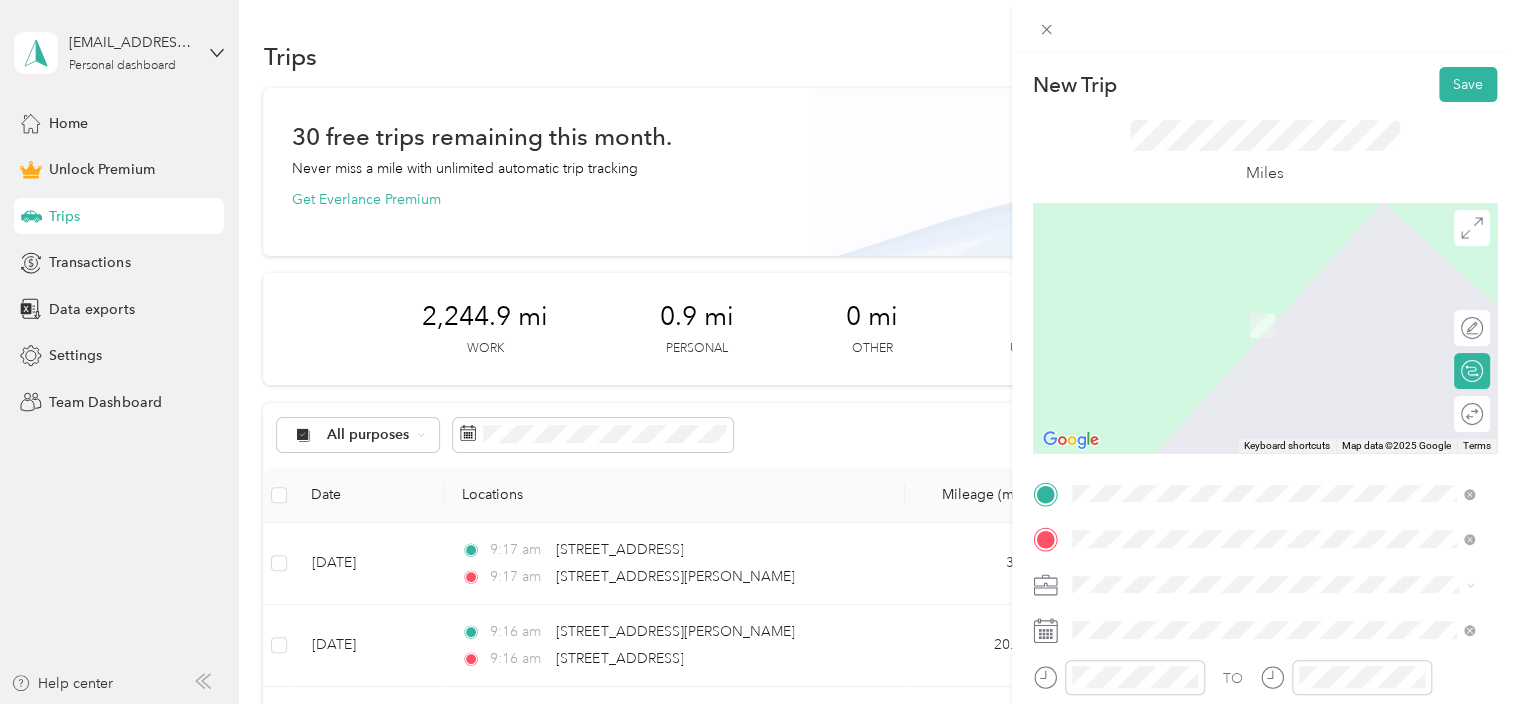 click on "[STREET_ADDRESS][PERSON_NAME][US_STATE]" at bounding box center [1264, 317] 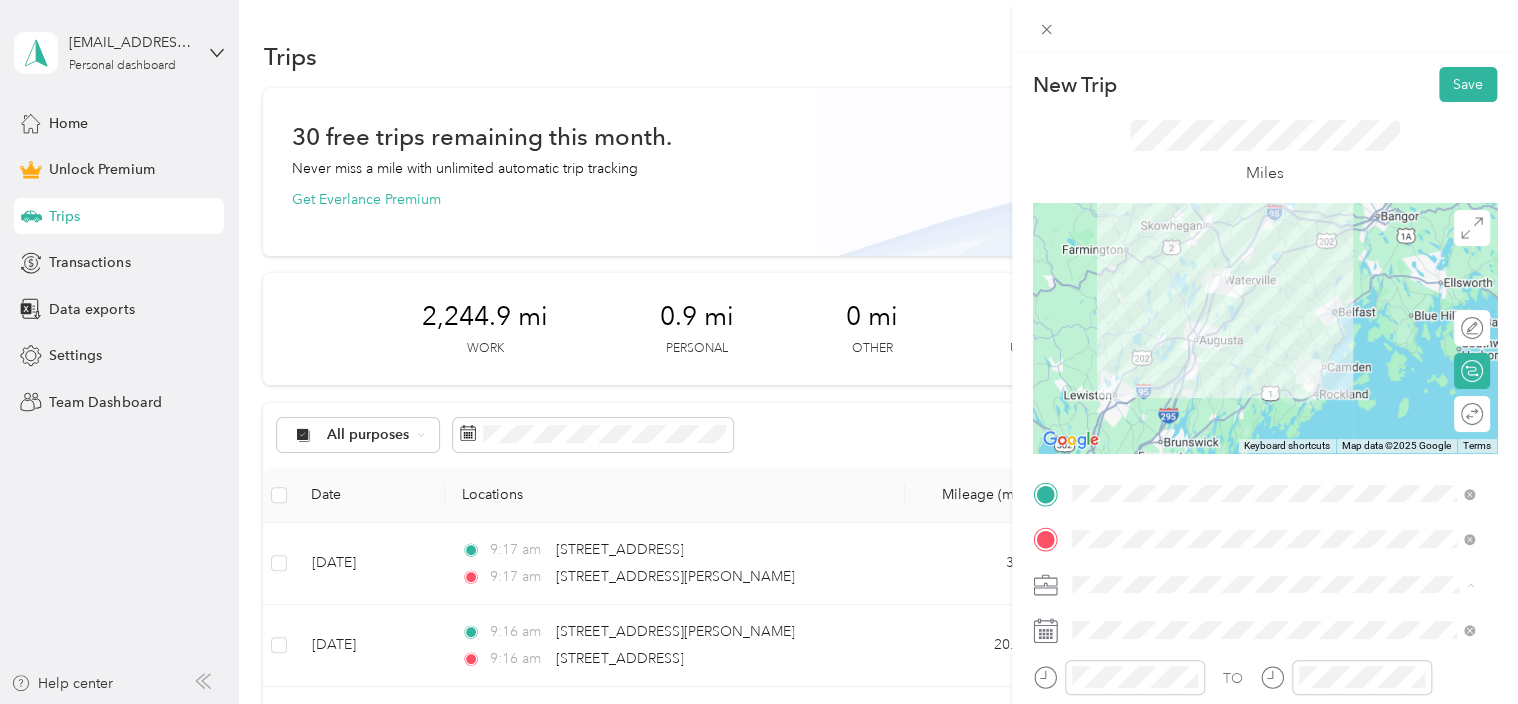 click on "Client Visits" at bounding box center [1273, 374] 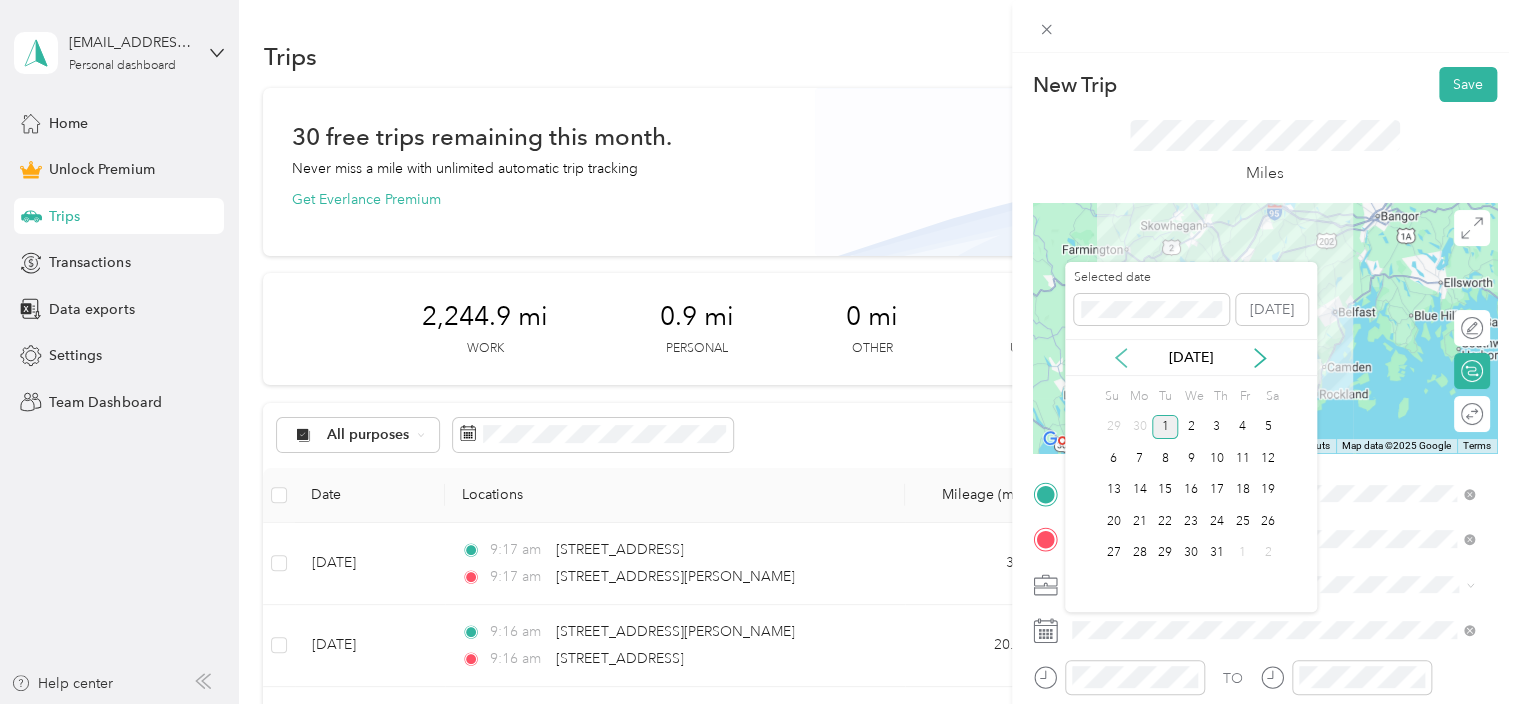 click 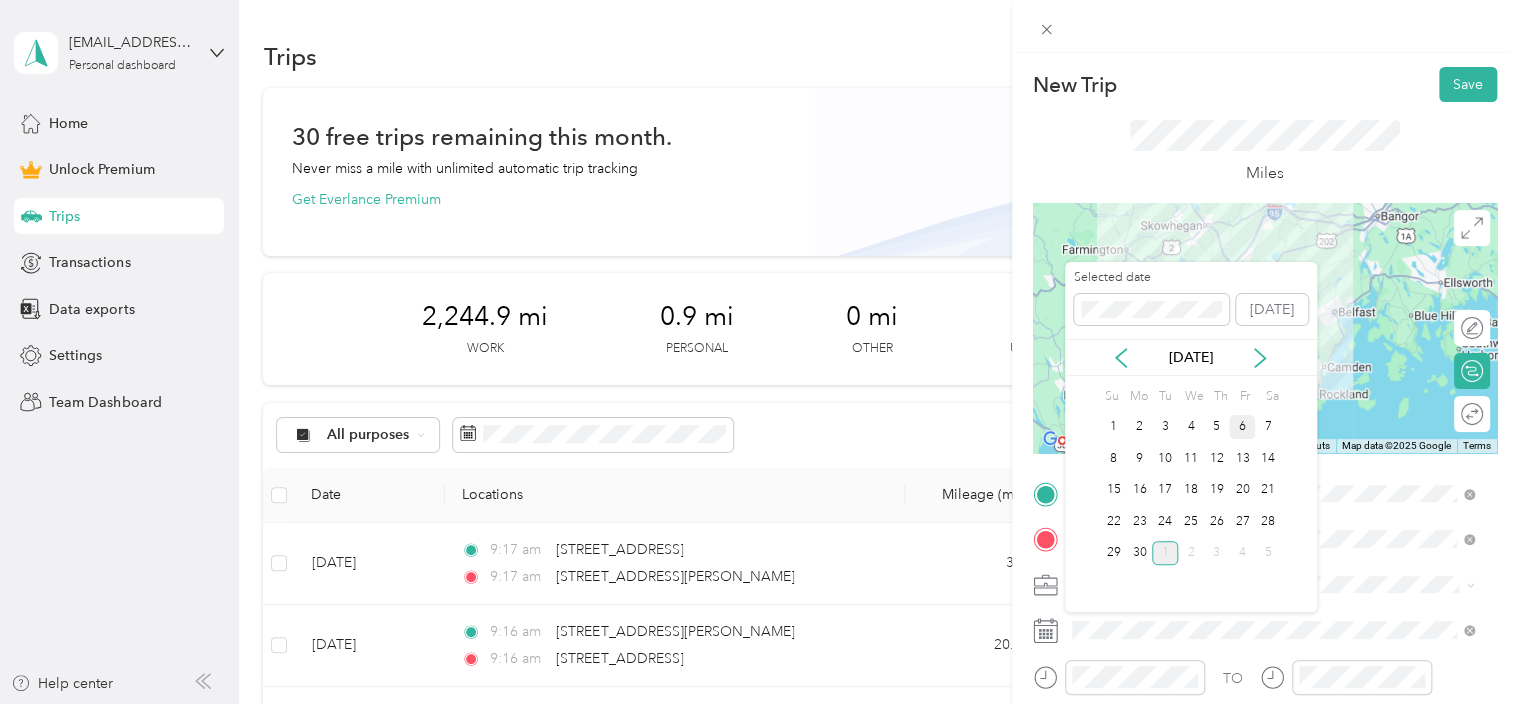 click on "6" at bounding box center [1242, 427] 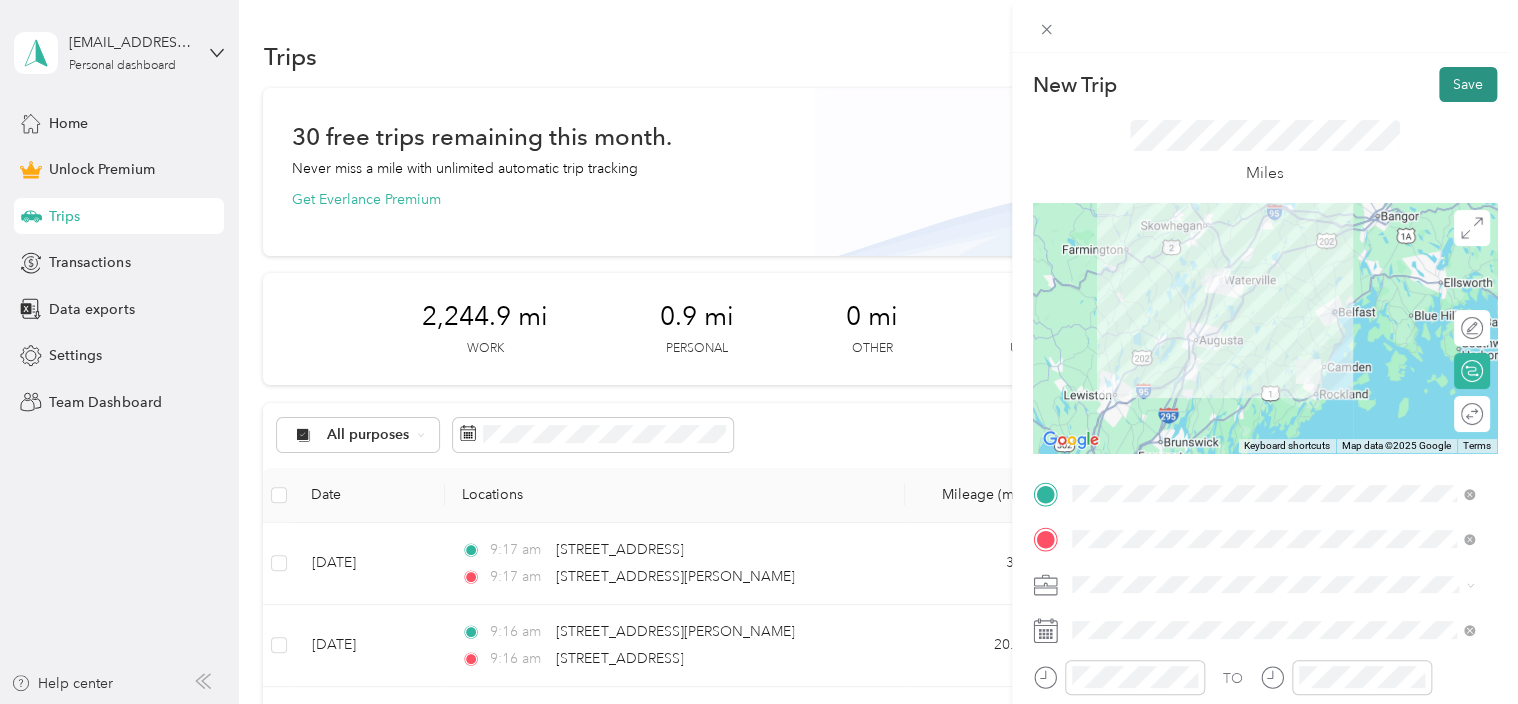 click on "Save" at bounding box center [1468, 84] 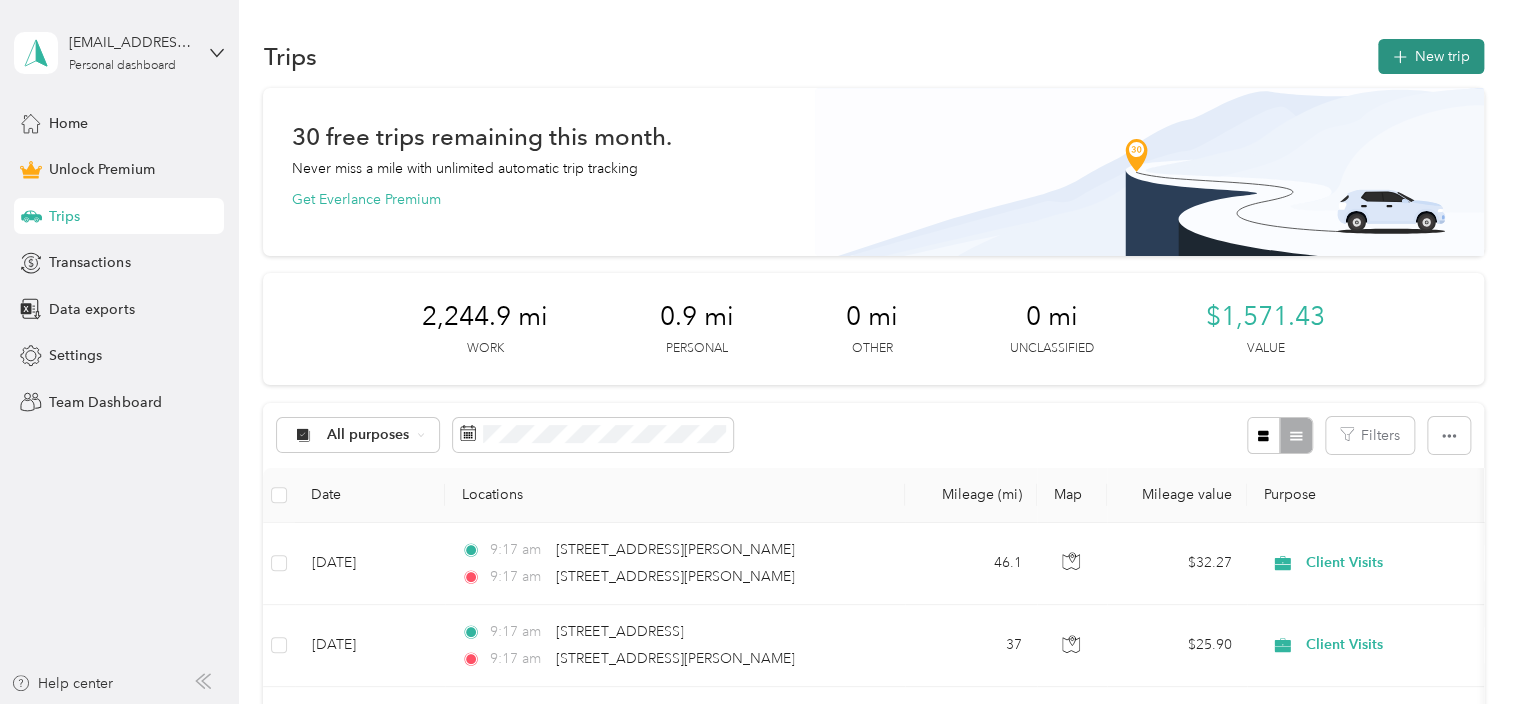 click on "New trip" at bounding box center (1431, 56) 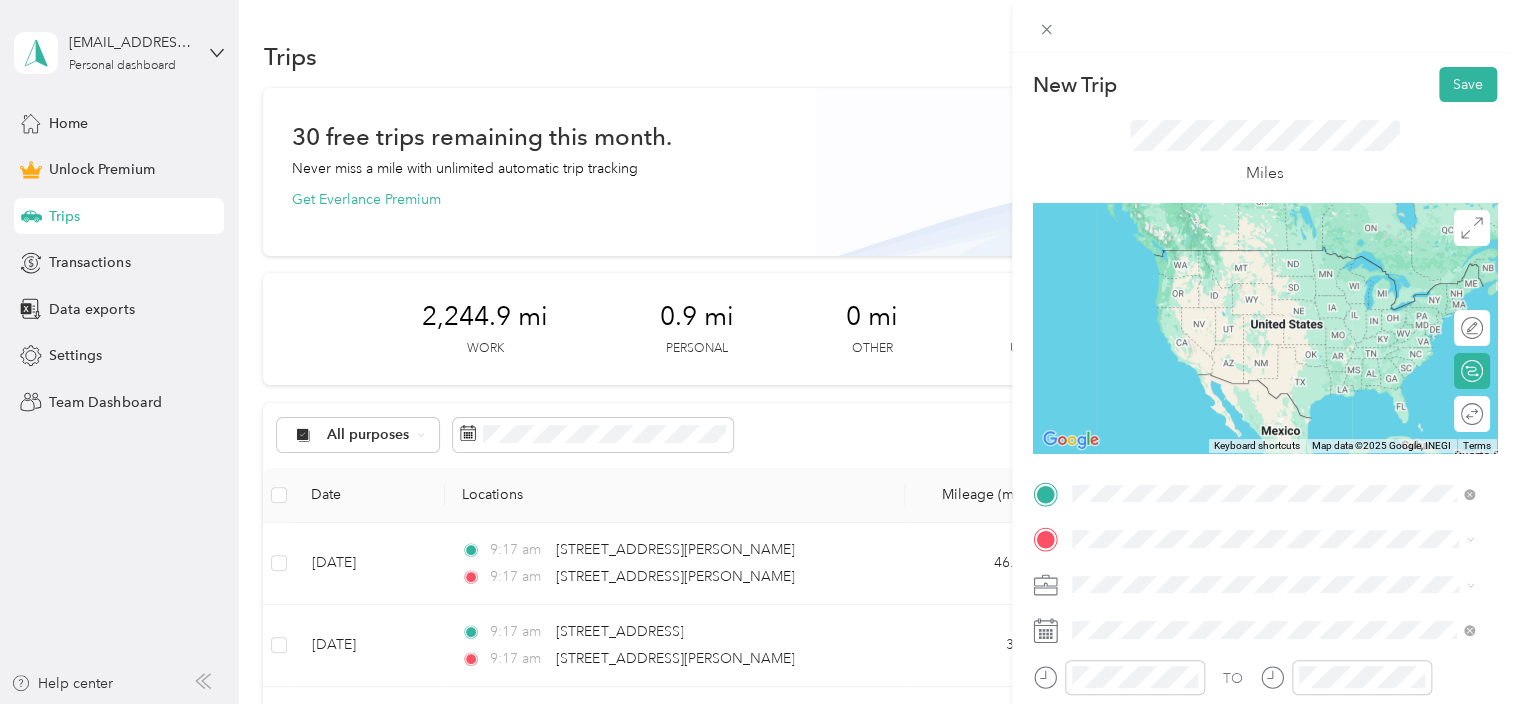 click on "[STREET_ADDRESS][PERSON_NAME][US_STATE]" at bounding box center [1264, 271] 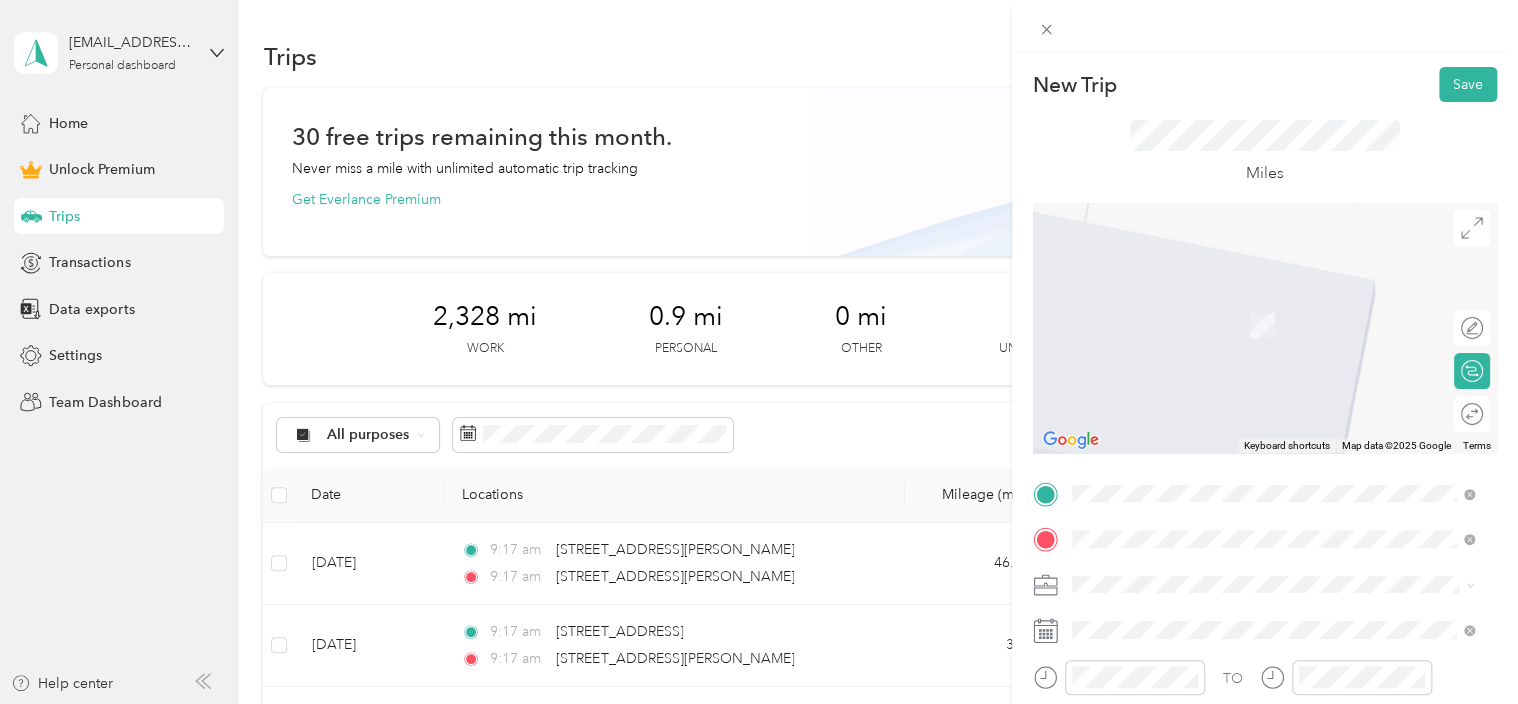 click on "[STREET_ADDRESS][US_STATE]" at bounding box center [1209, 296] 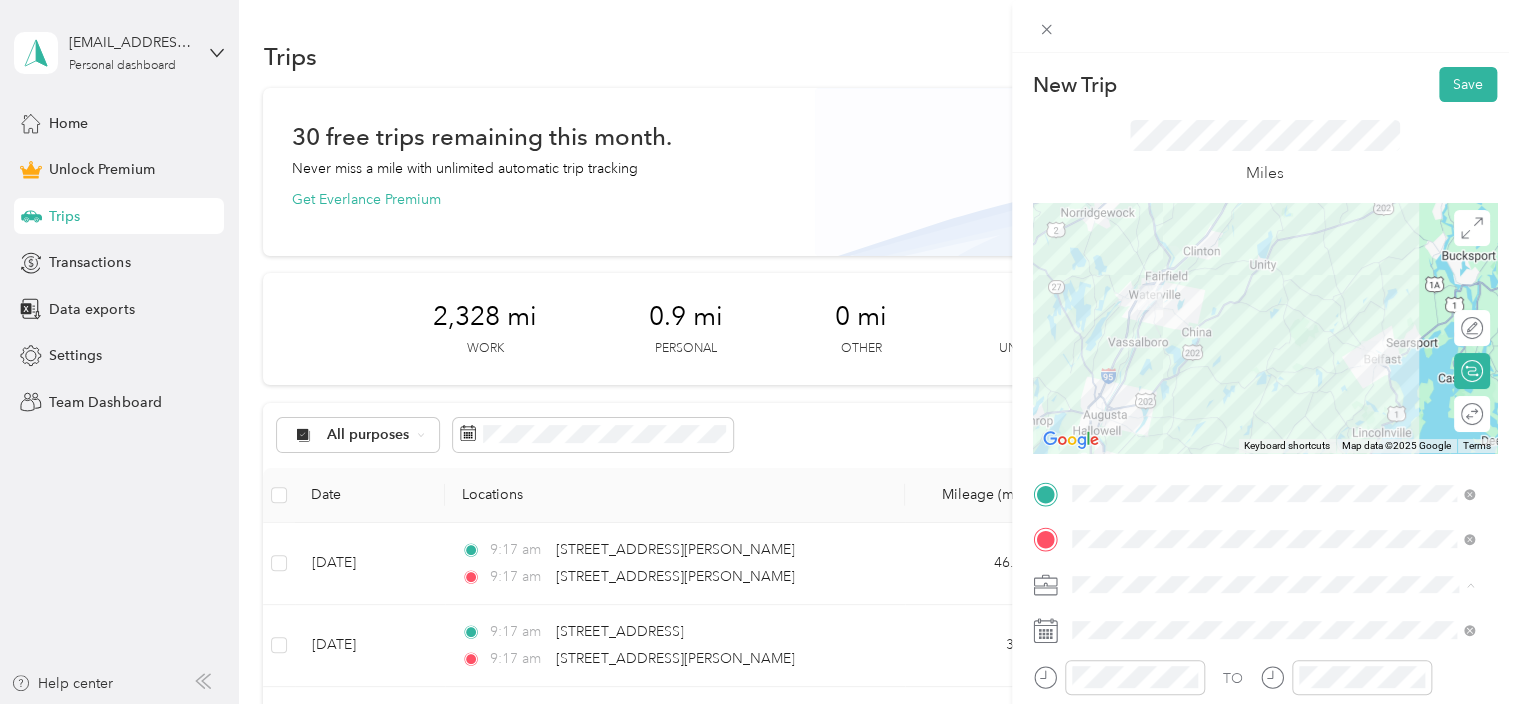 click on "Client Visits" at bounding box center (1114, 374) 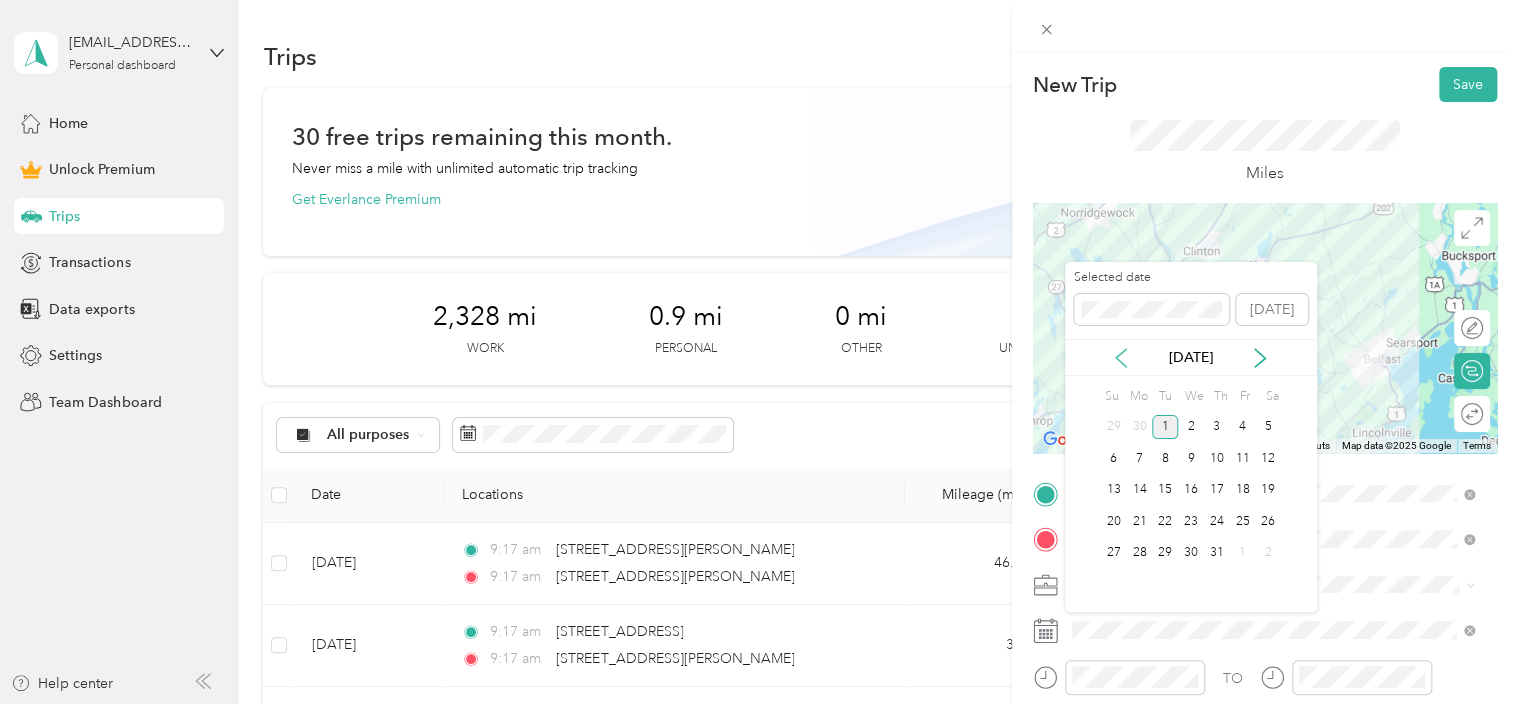click 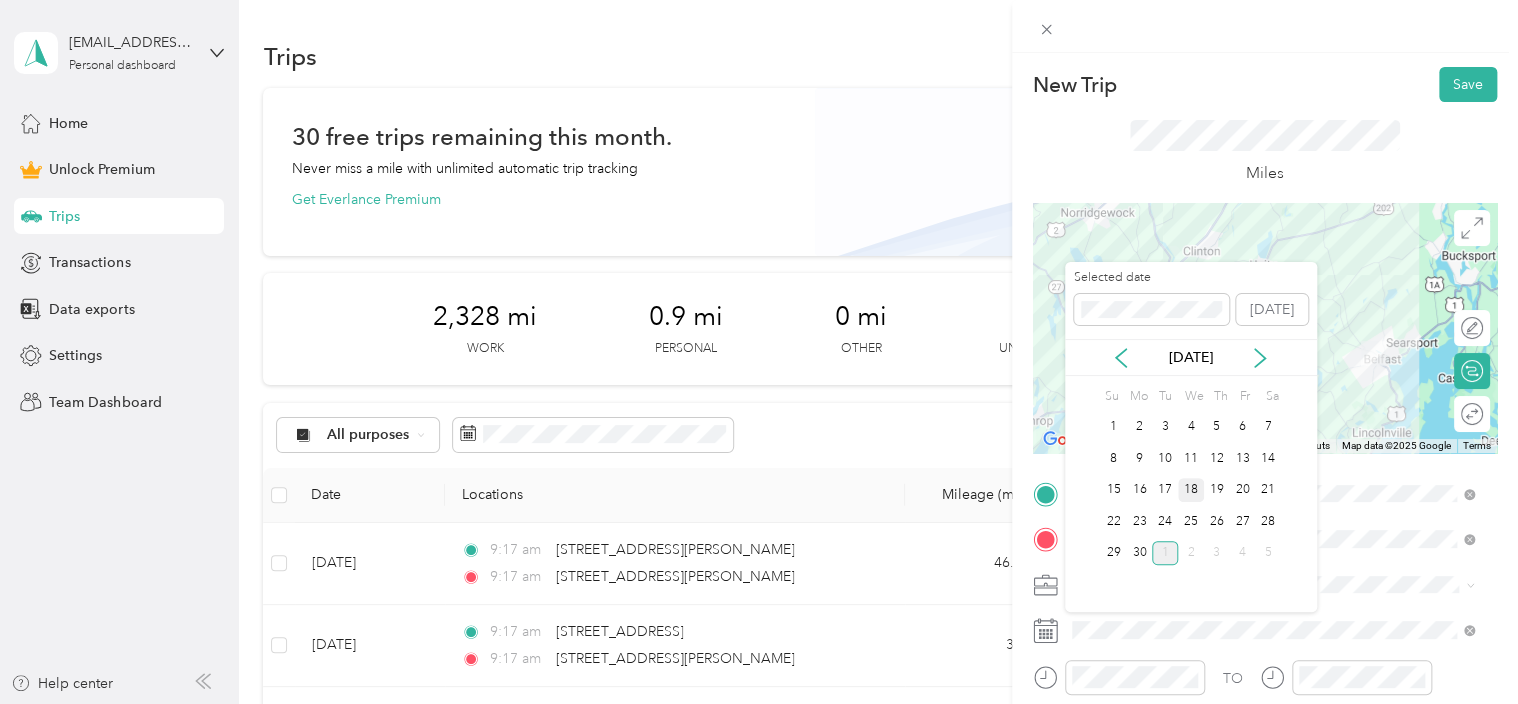 click on "18" at bounding box center (1191, 490) 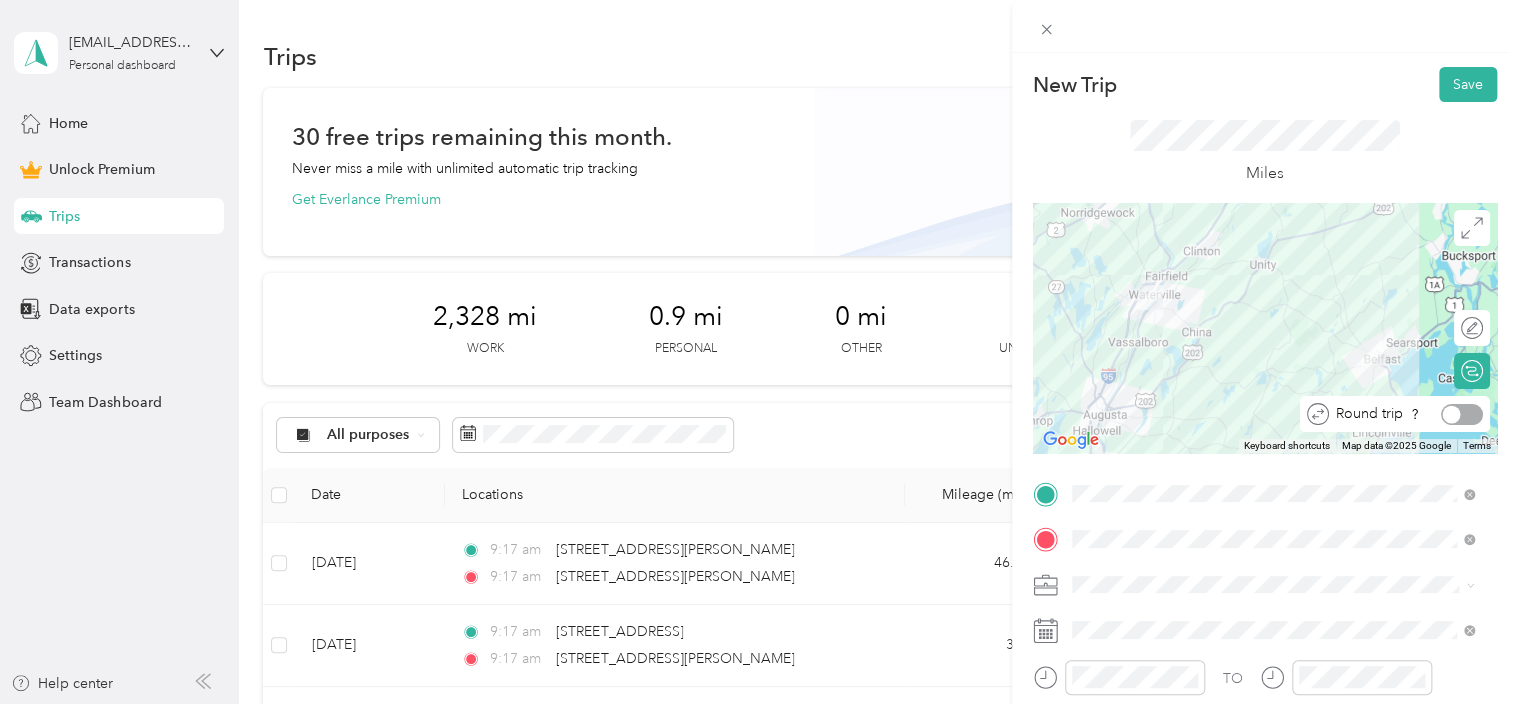click at bounding box center [1462, 414] 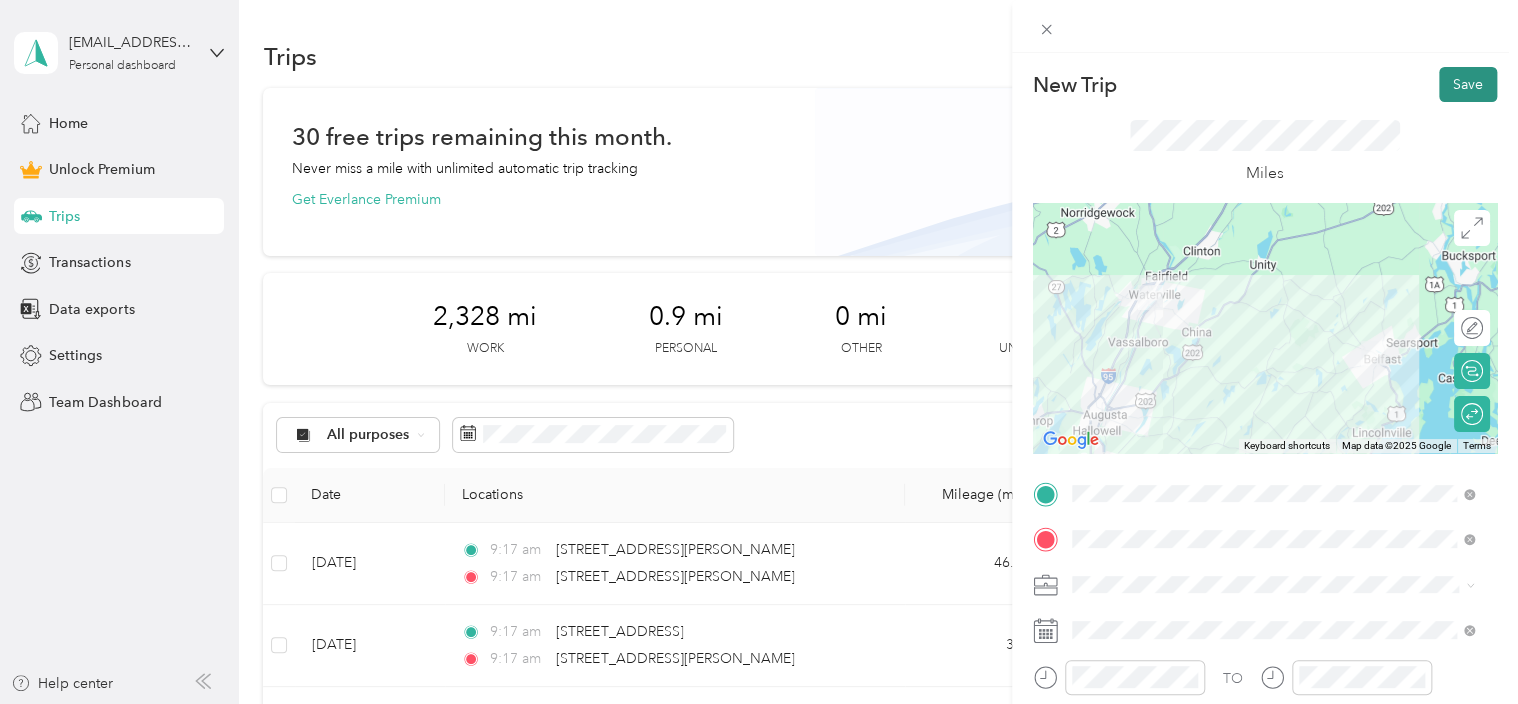 click on "Save" at bounding box center [1468, 84] 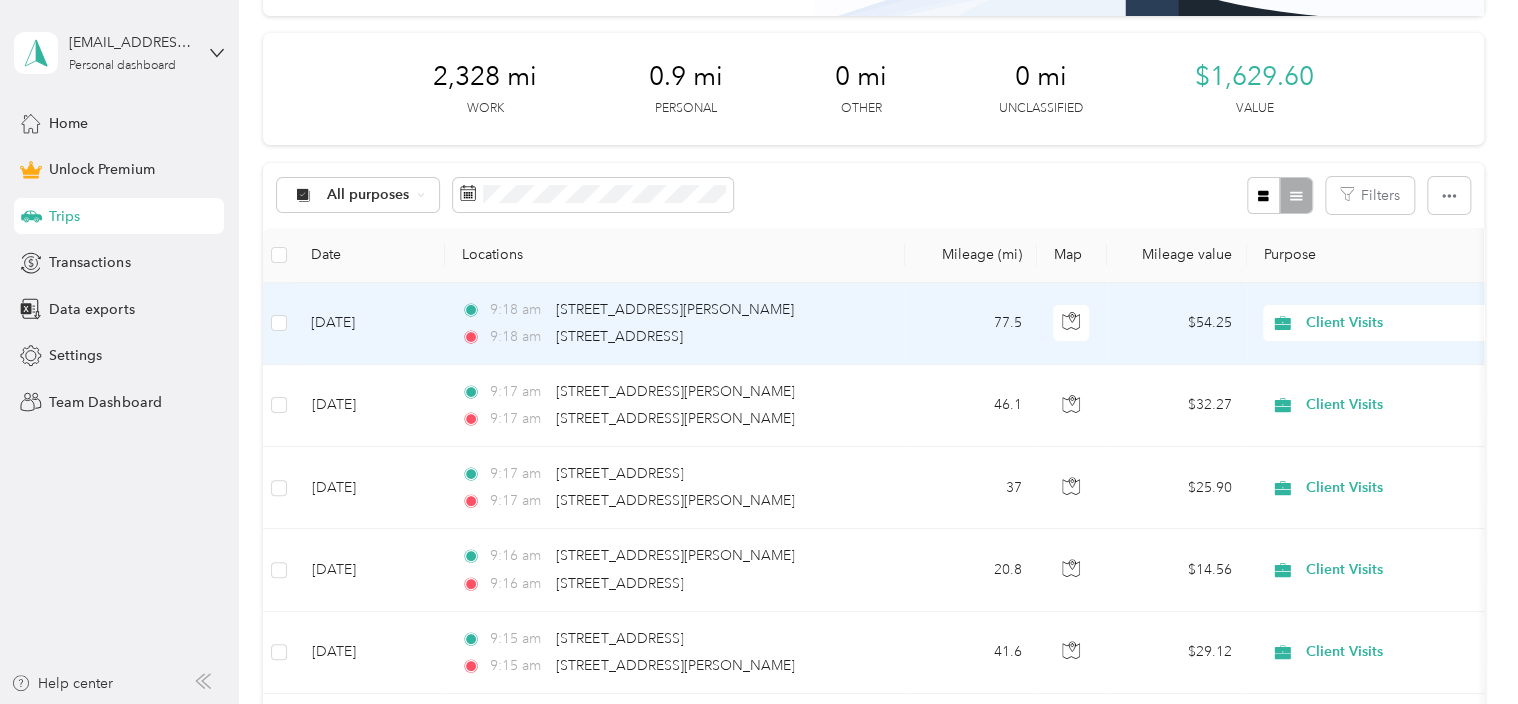 scroll, scrollTop: 190, scrollLeft: 0, axis: vertical 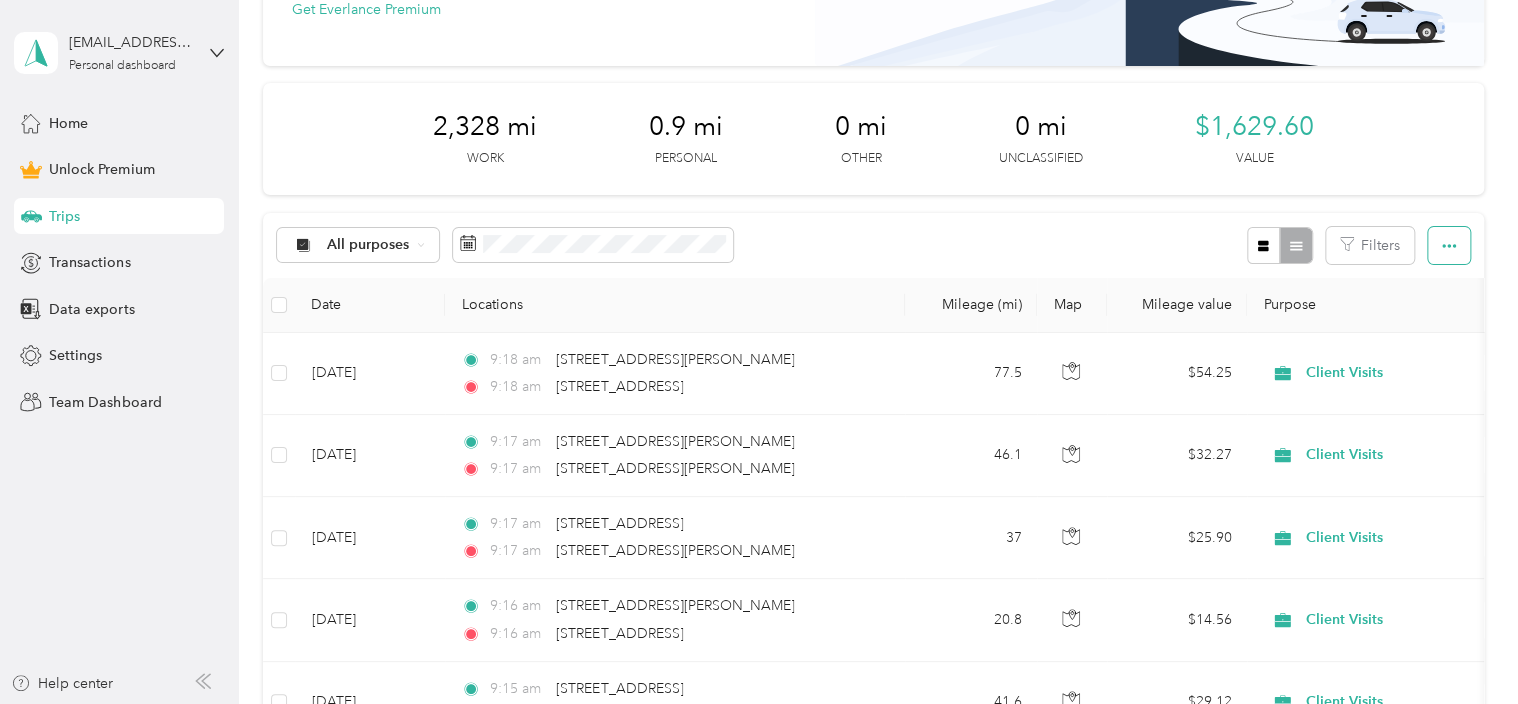 click at bounding box center (1449, 245) 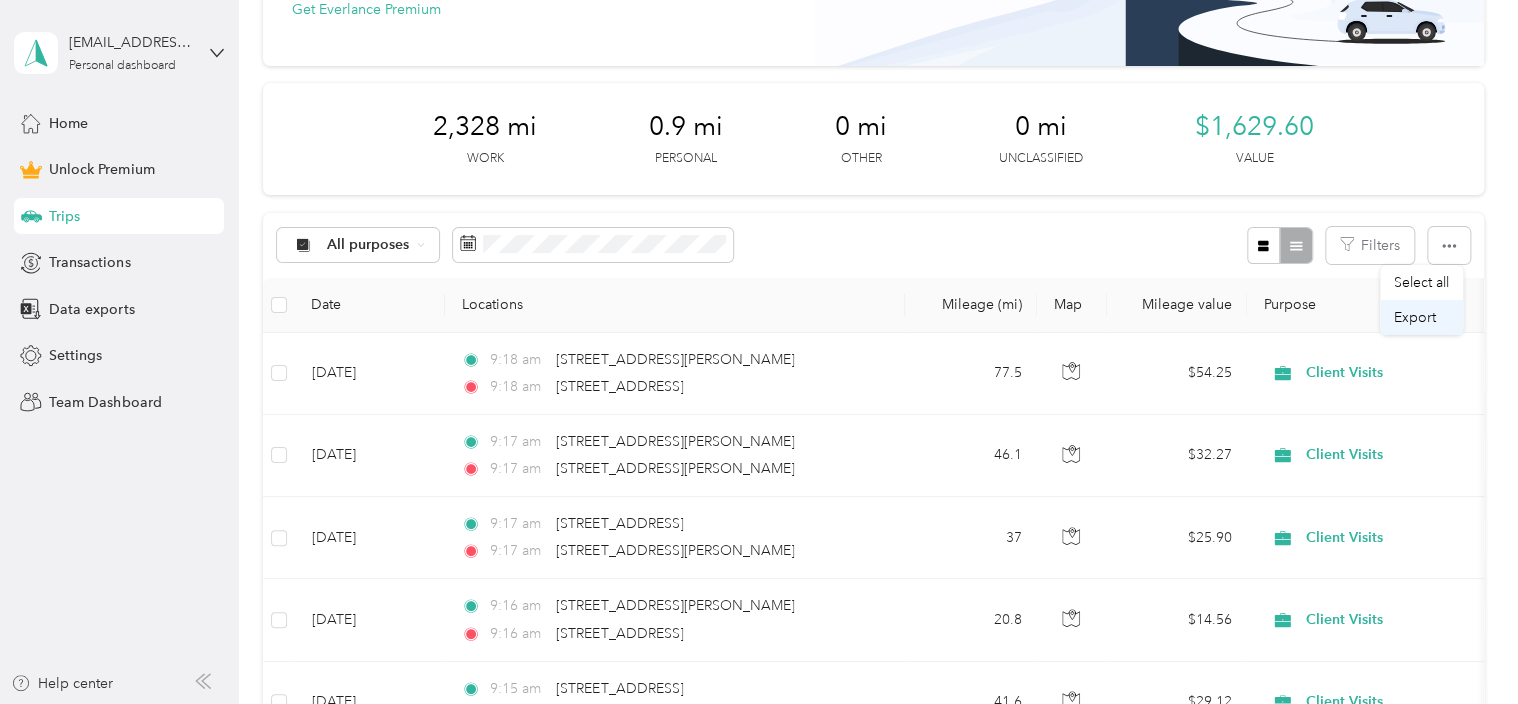 click on "Export" at bounding box center [1415, 317] 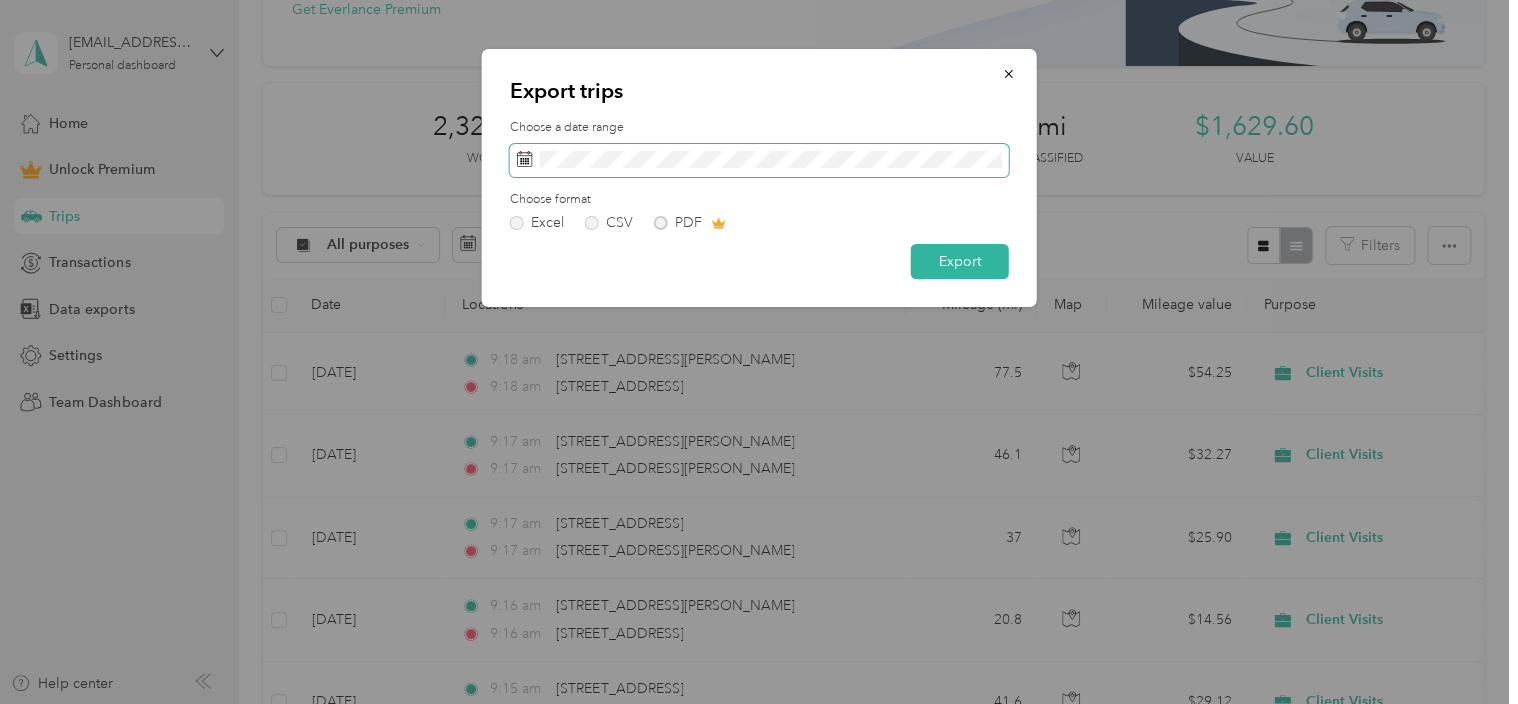 click at bounding box center (759, 161) 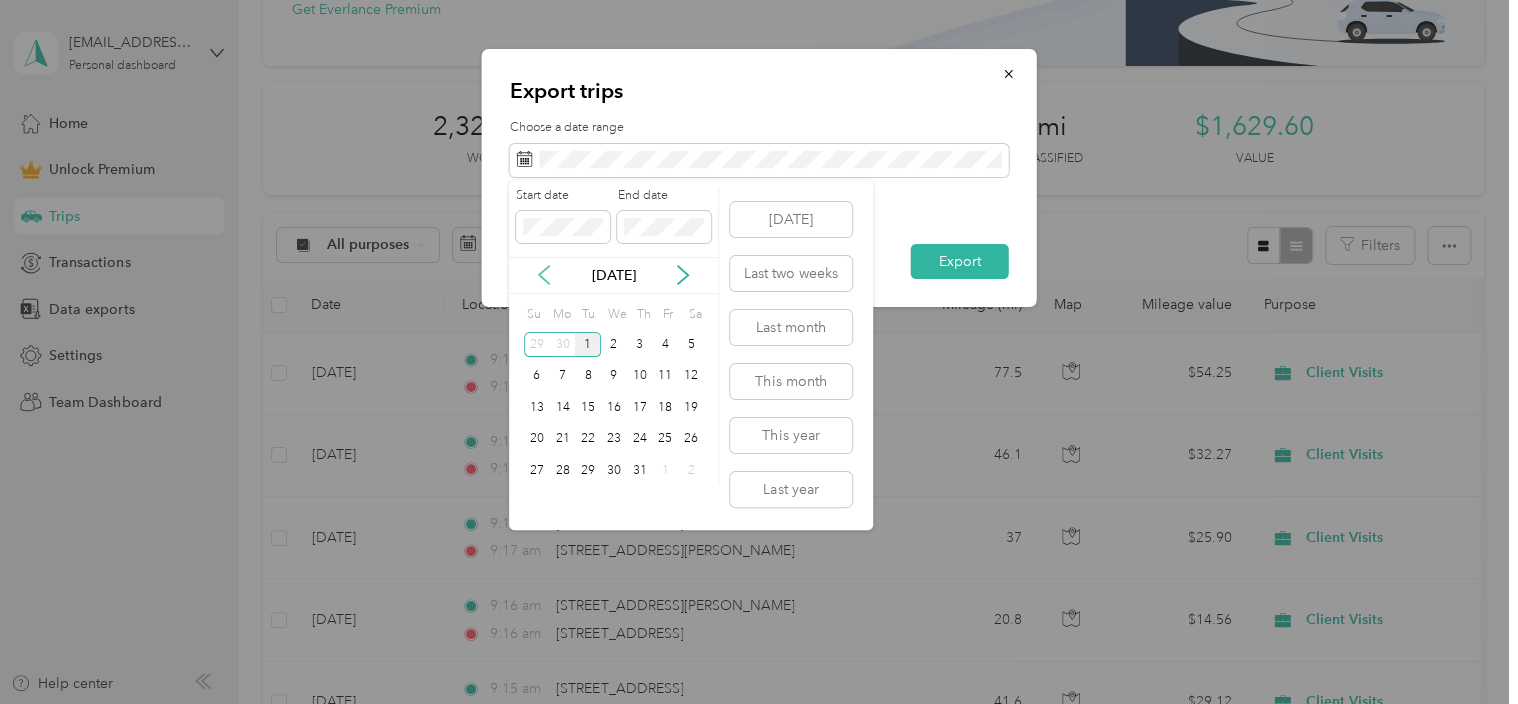 click 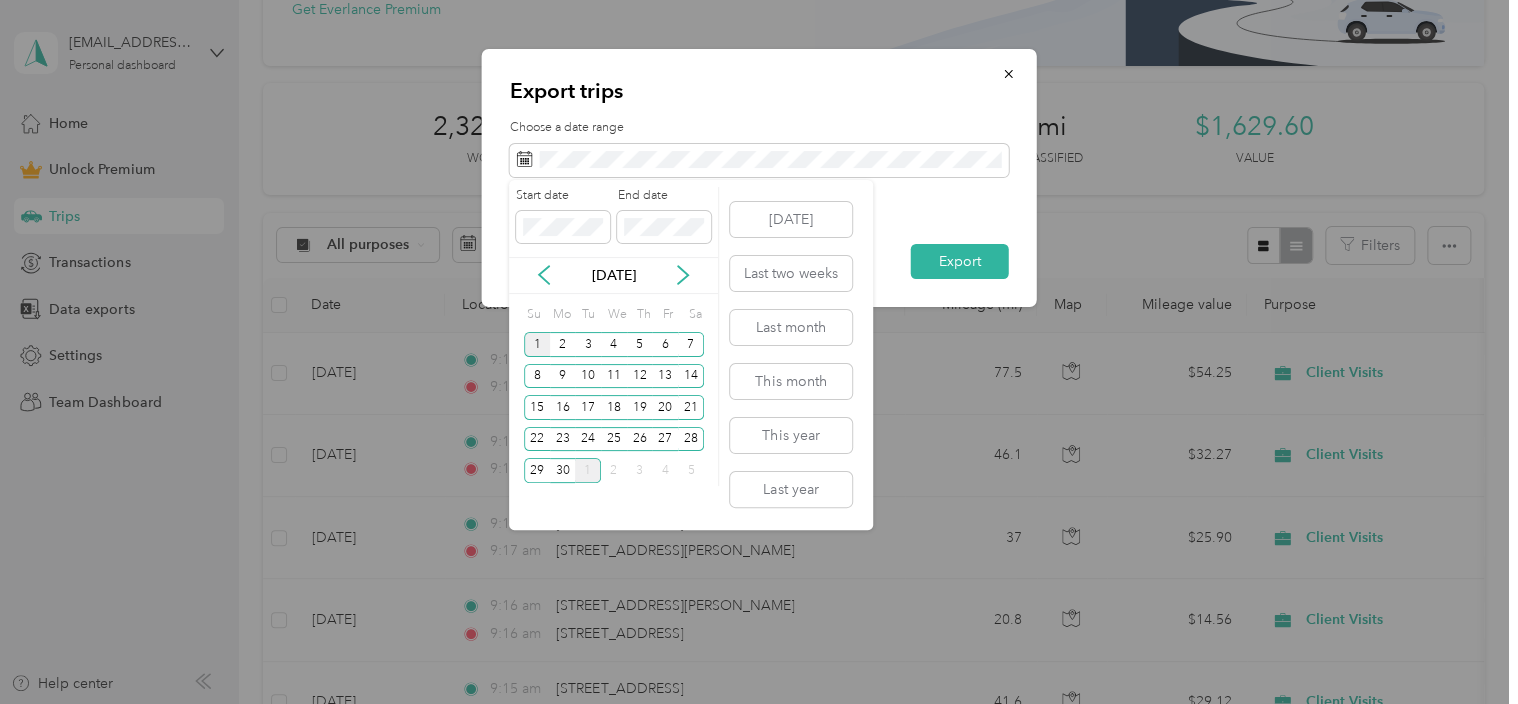 click on "1" at bounding box center [537, 344] 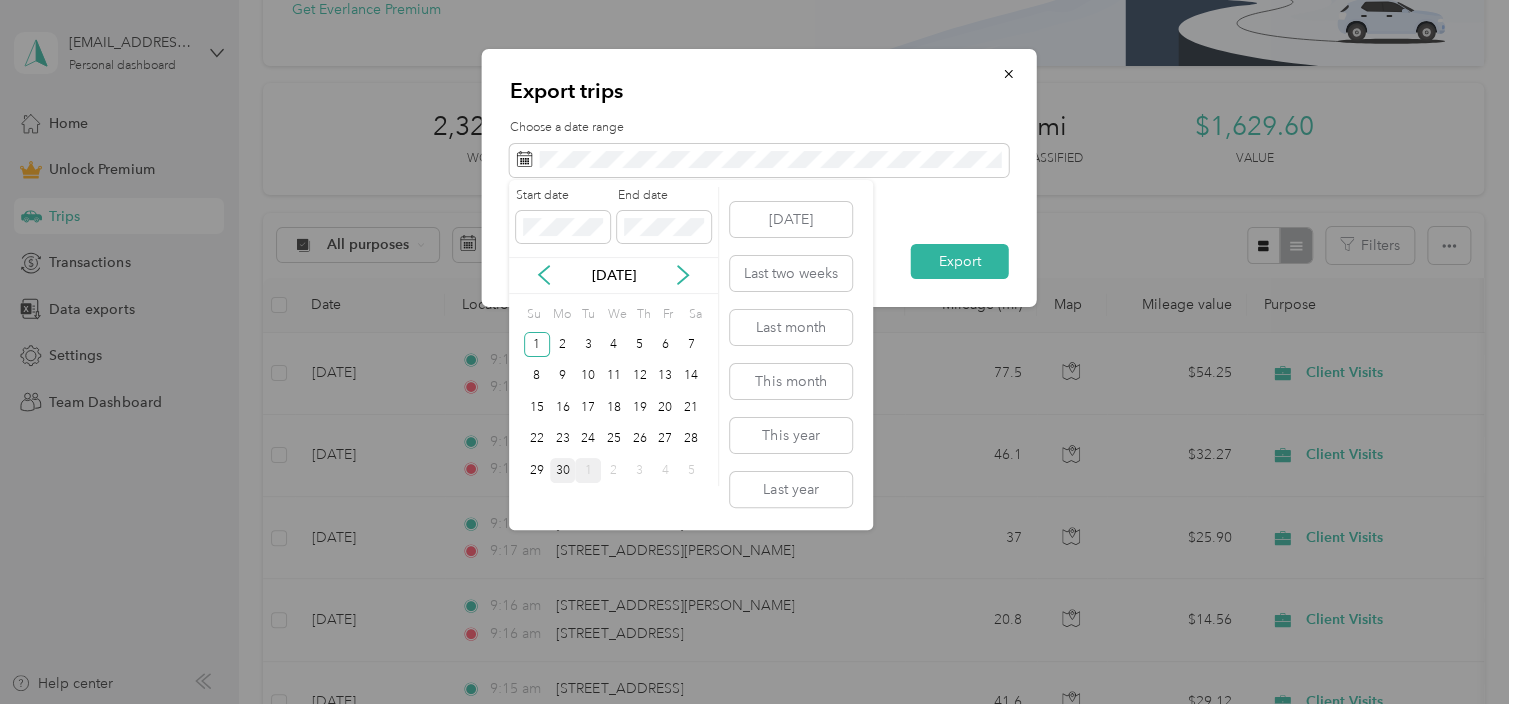 click on "30" at bounding box center (563, 470) 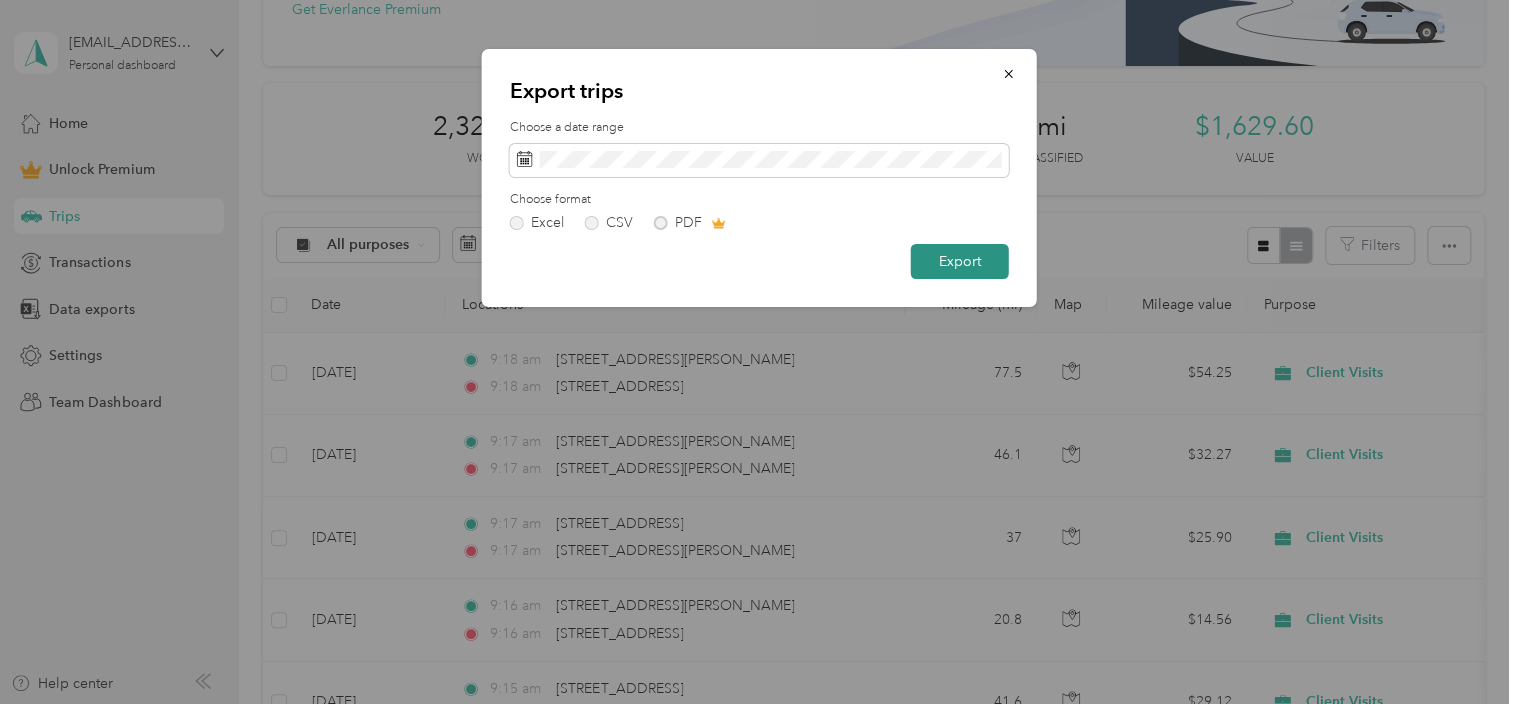 click on "Export" at bounding box center (960, 261) 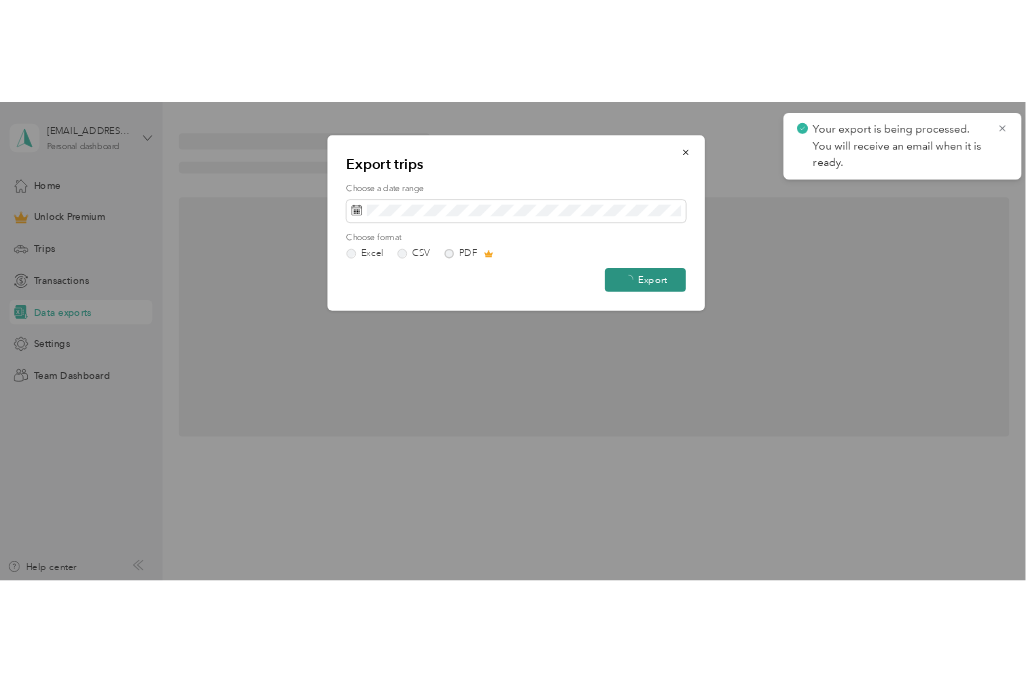 scroll, scrollTop: 0, scrollLeft: 0, axis: both 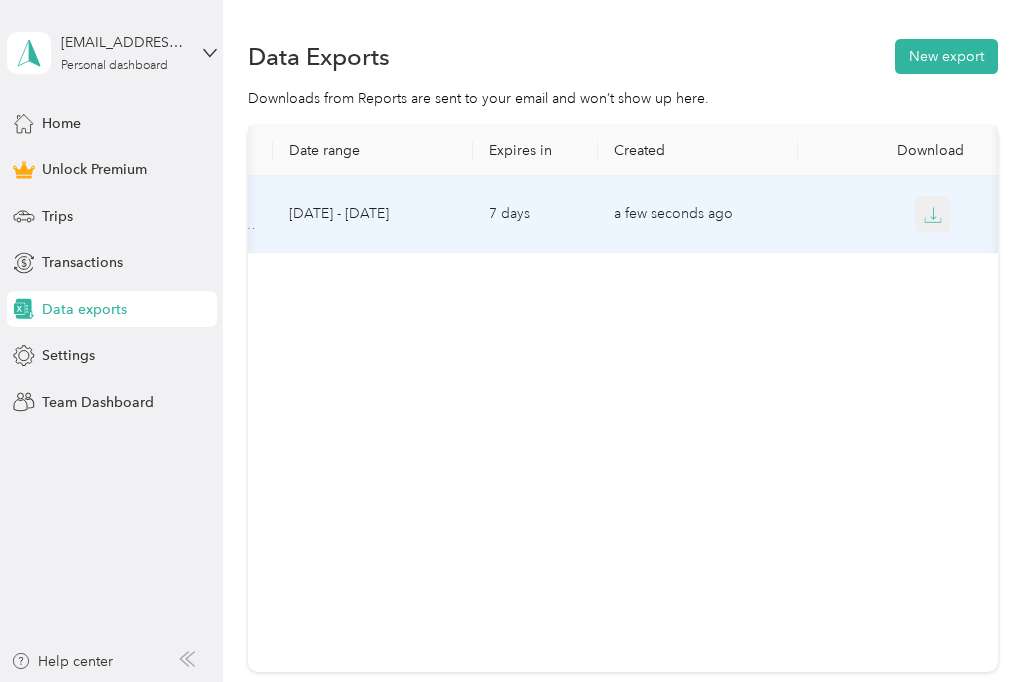 click 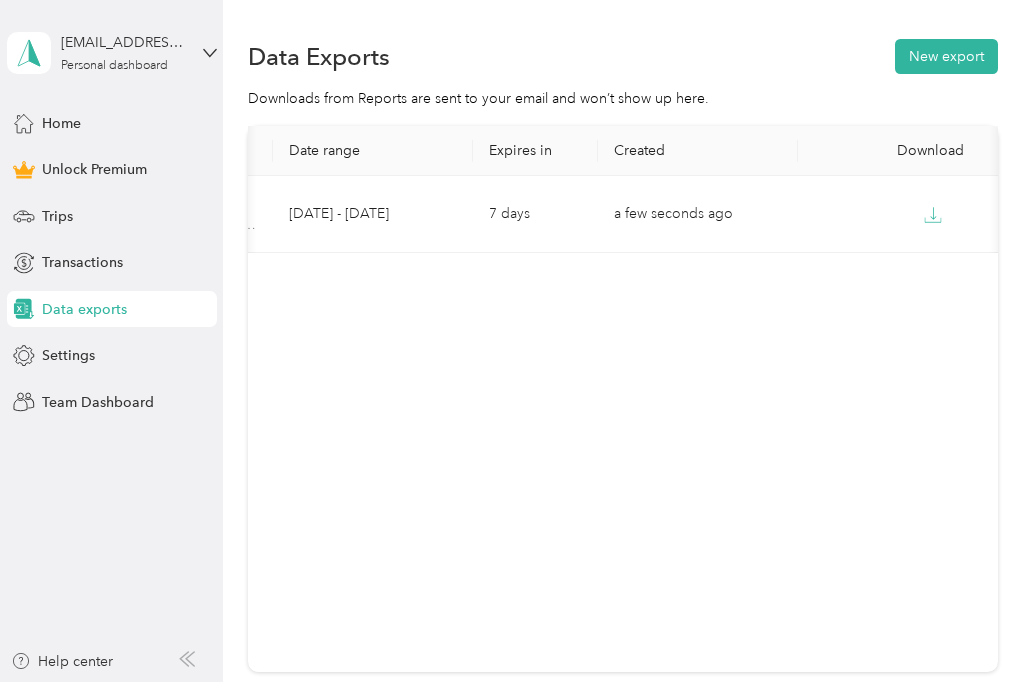 click on "Export type Date range Expires in Created Download             Trips aswiderski-care-lyncme.com-trips-2025-06-01-2025-06-30.xlsx [DATE] - [DATE] 7 days a few seconds ago" at bounding box center (623, 399) 